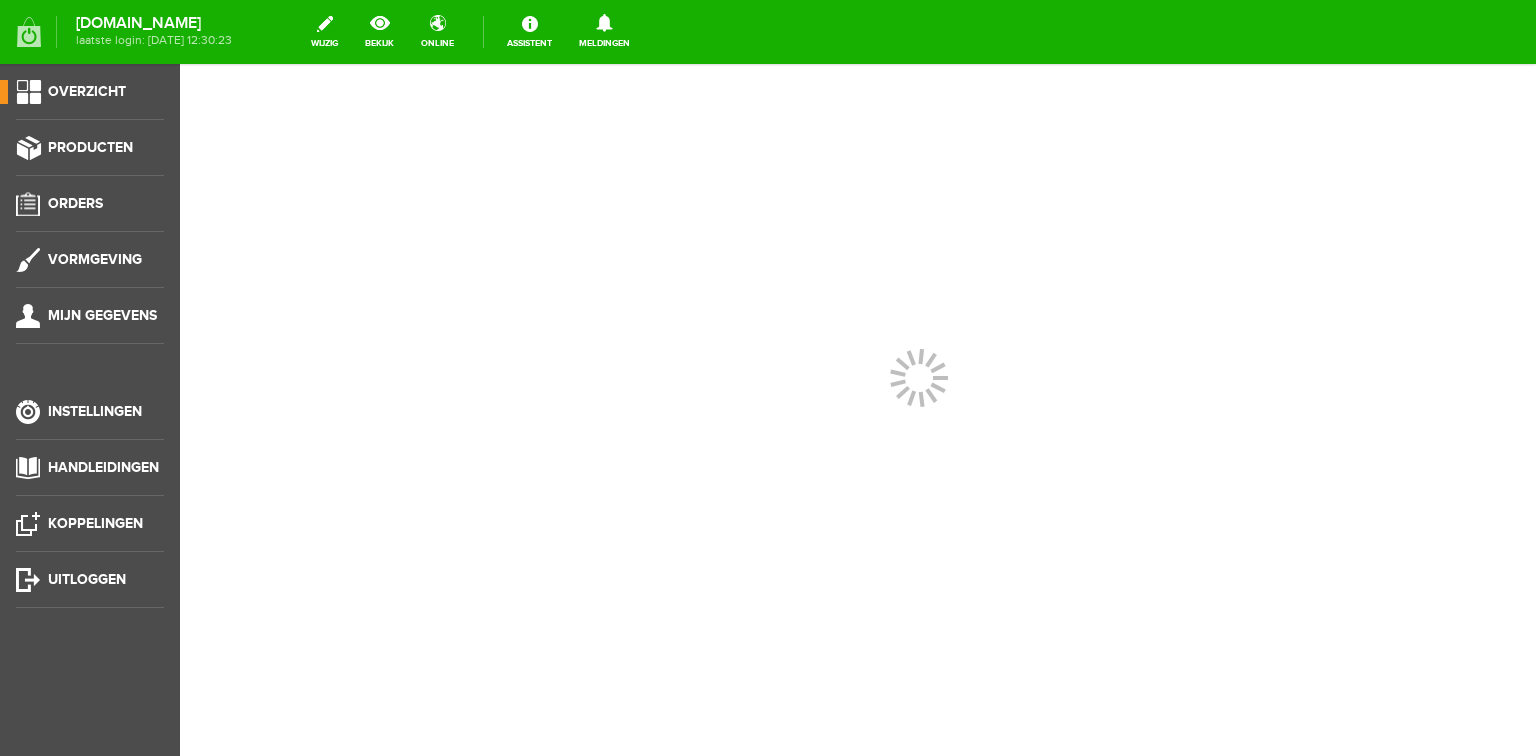scroll, scrollTop: 0, scrollLeft: 0, axis: both 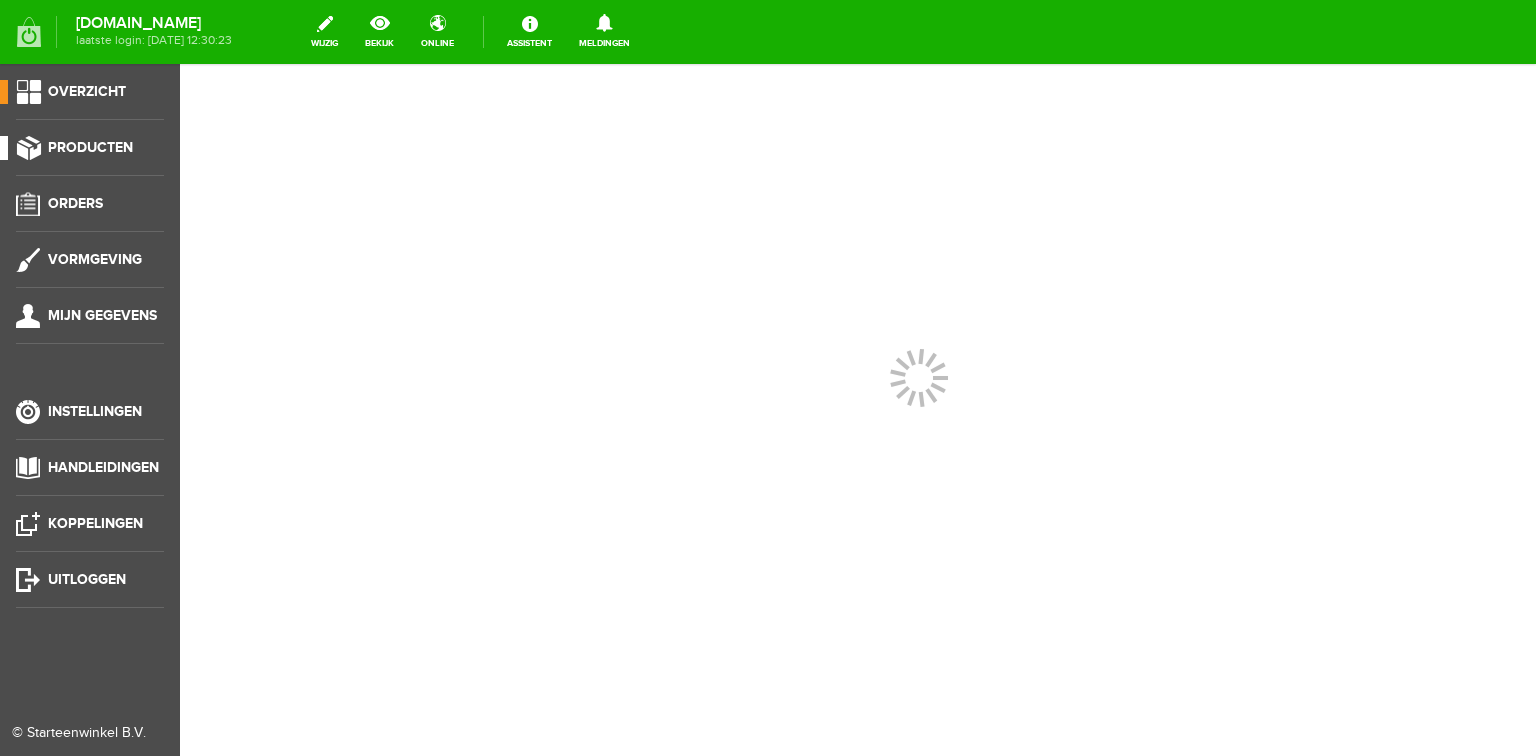 click on "Producten" at bounding box center [90, 147] 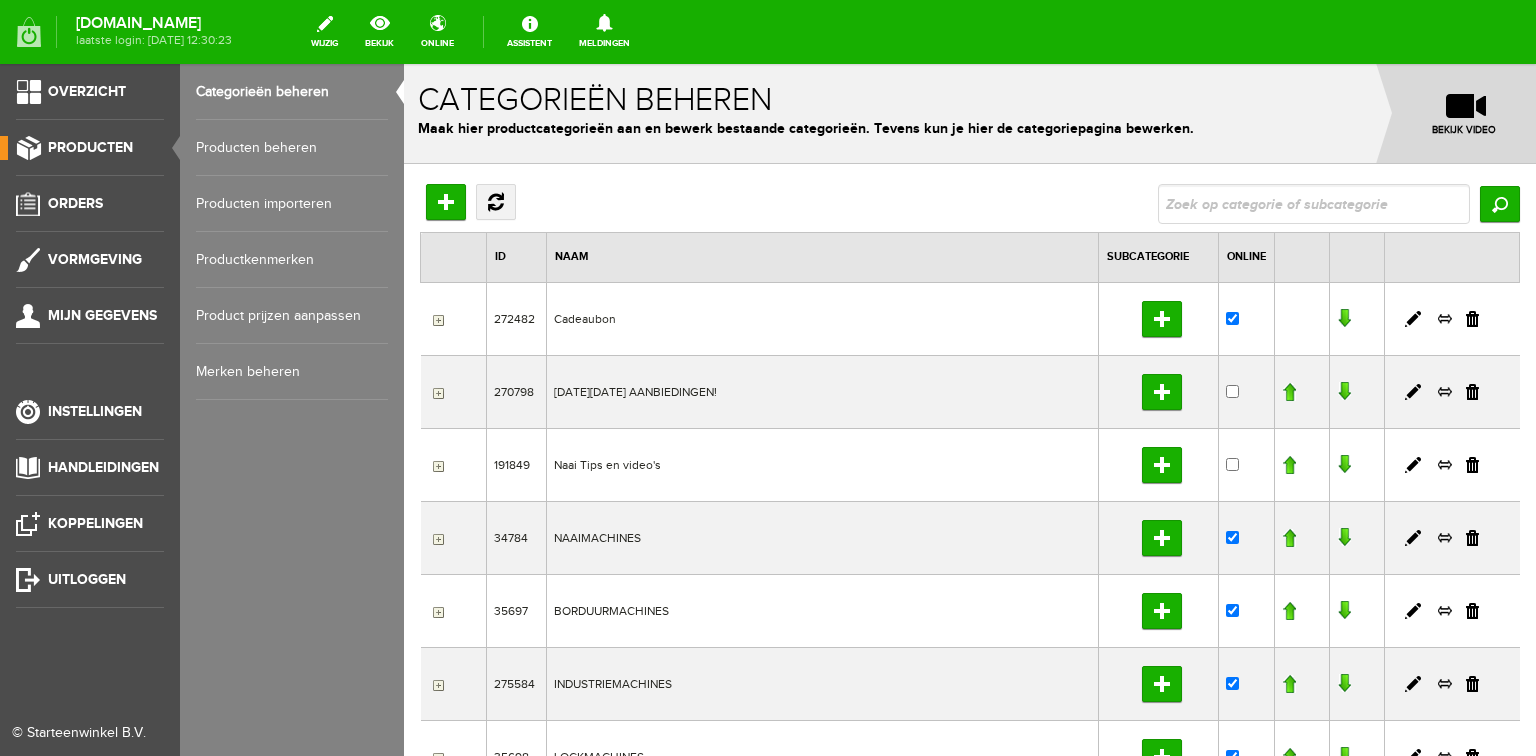 scroll, scrollTop: 0, scrollLeft: 0, axis: both 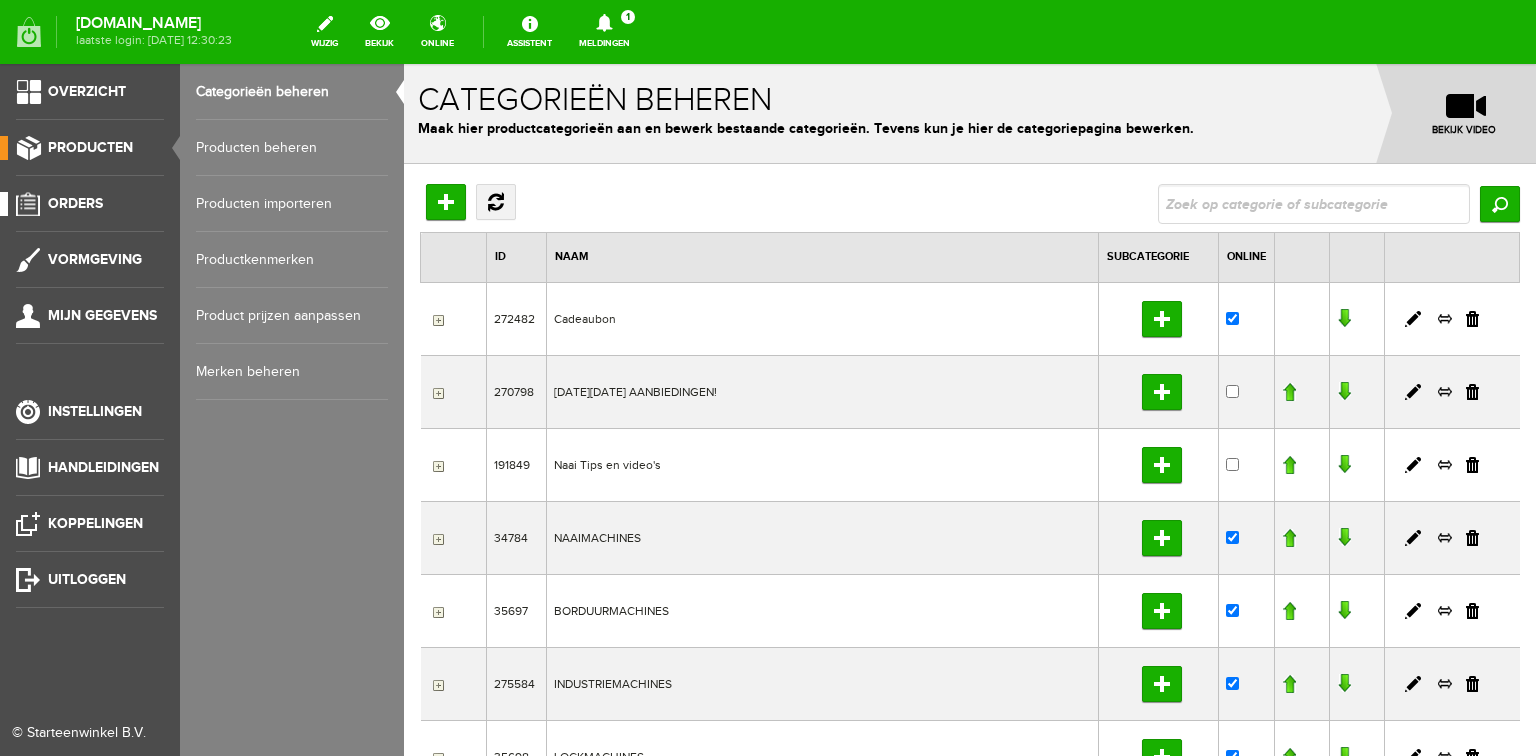 click on "Orders" at bounding box center [75, 203] 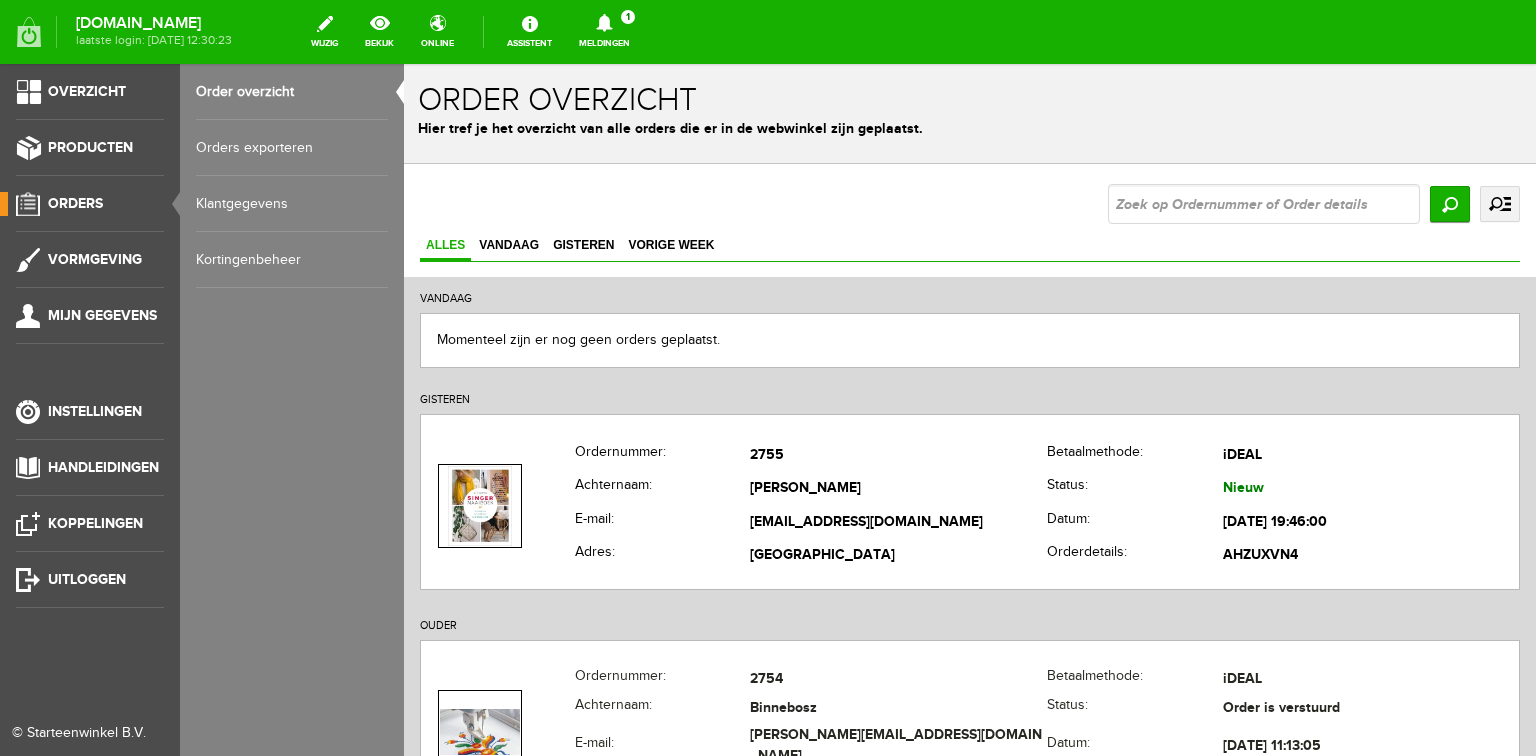 scroll, scrollTop: 0, scrollLeft: 0, axis: both 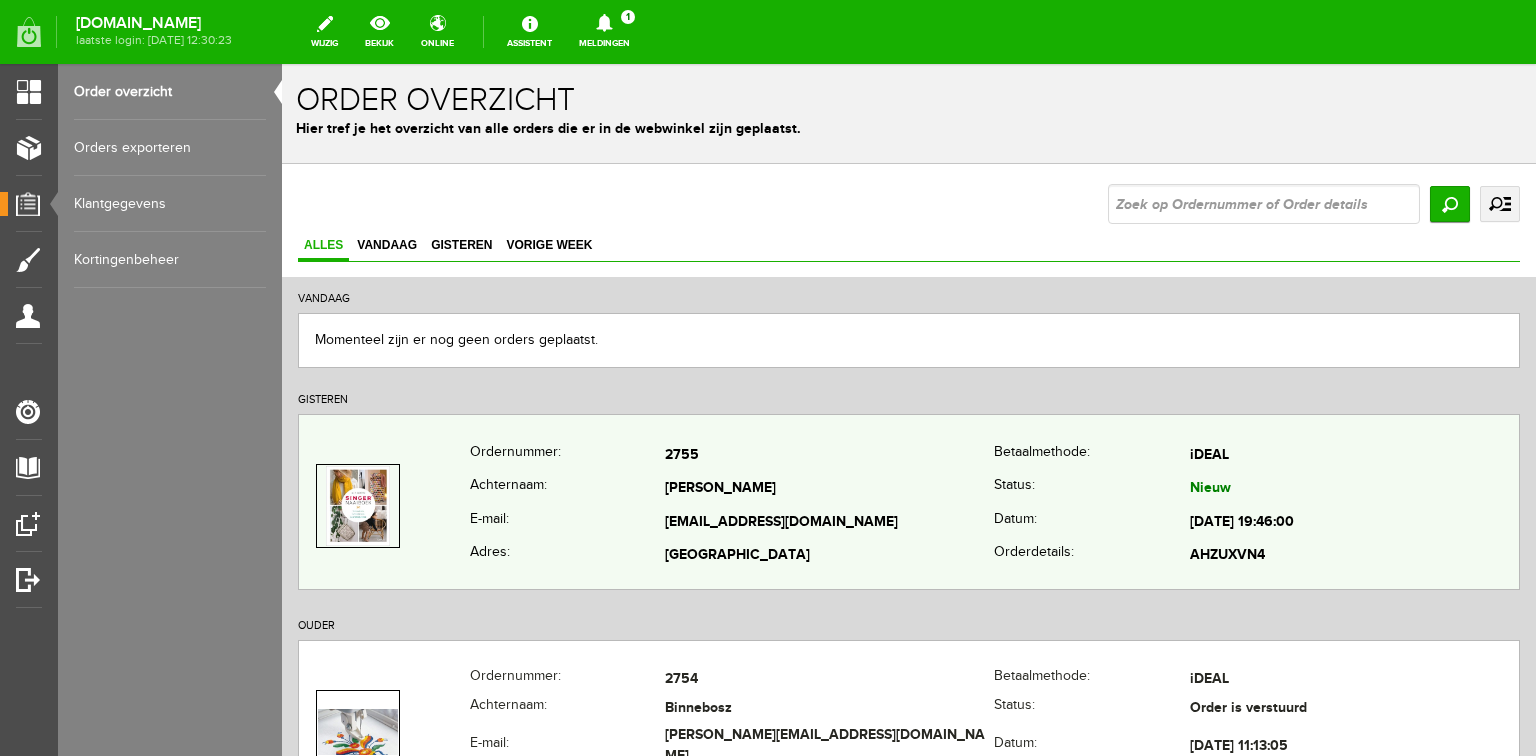 click on "[PERSON_NAME]" at bounding box center (829, 490) 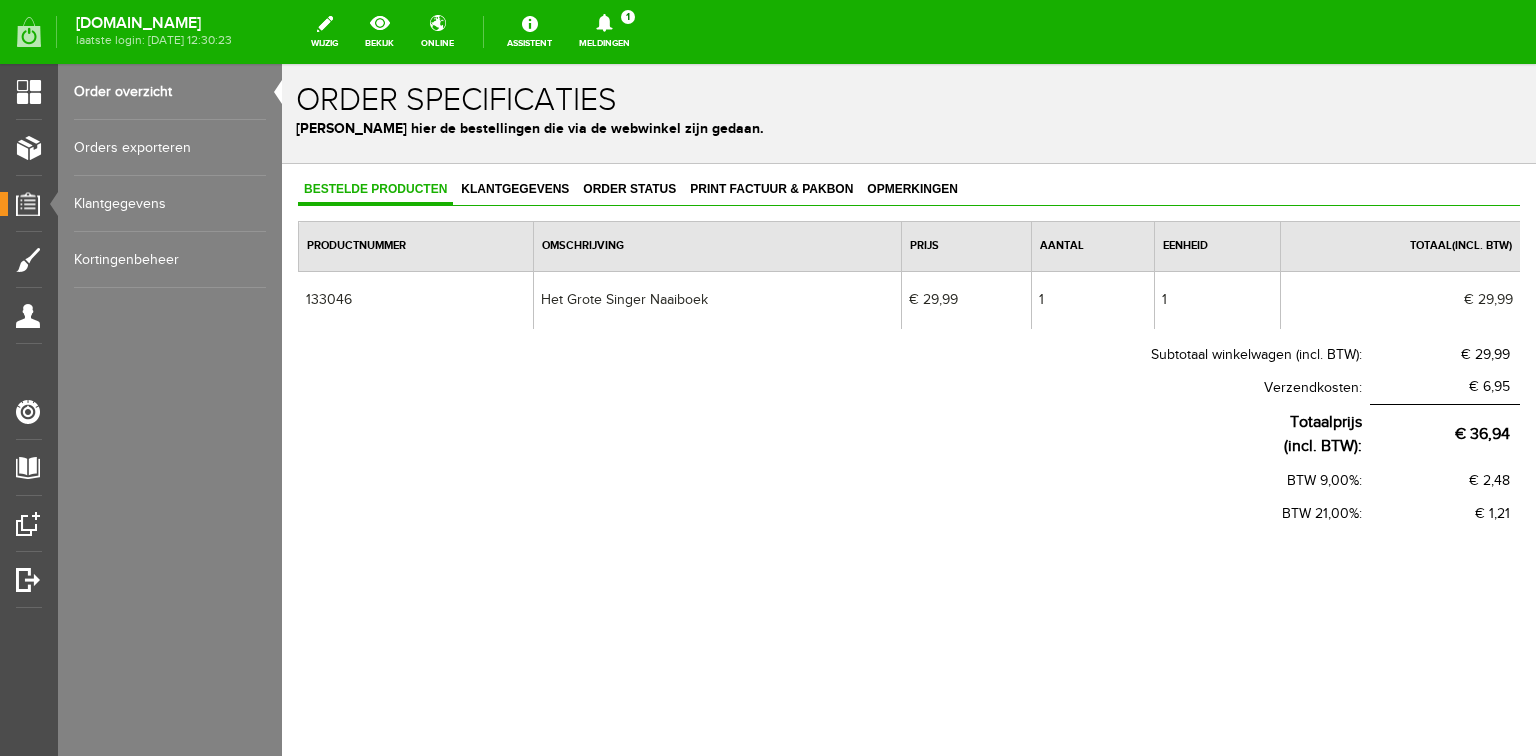 scroll, scrollTop: 0, scrollLeft: 0, axis: both 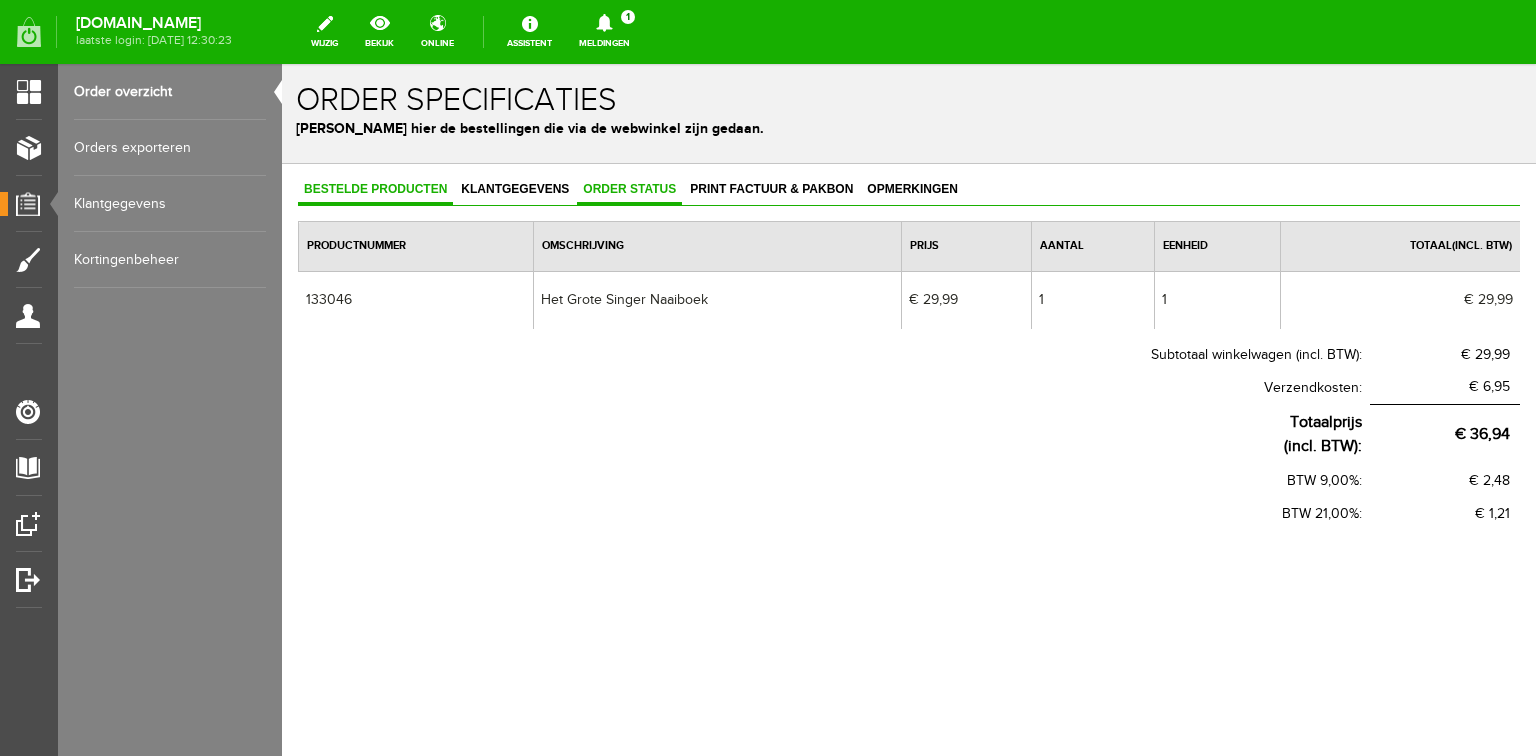 click on "Order status" at bounding box center [629, 189] 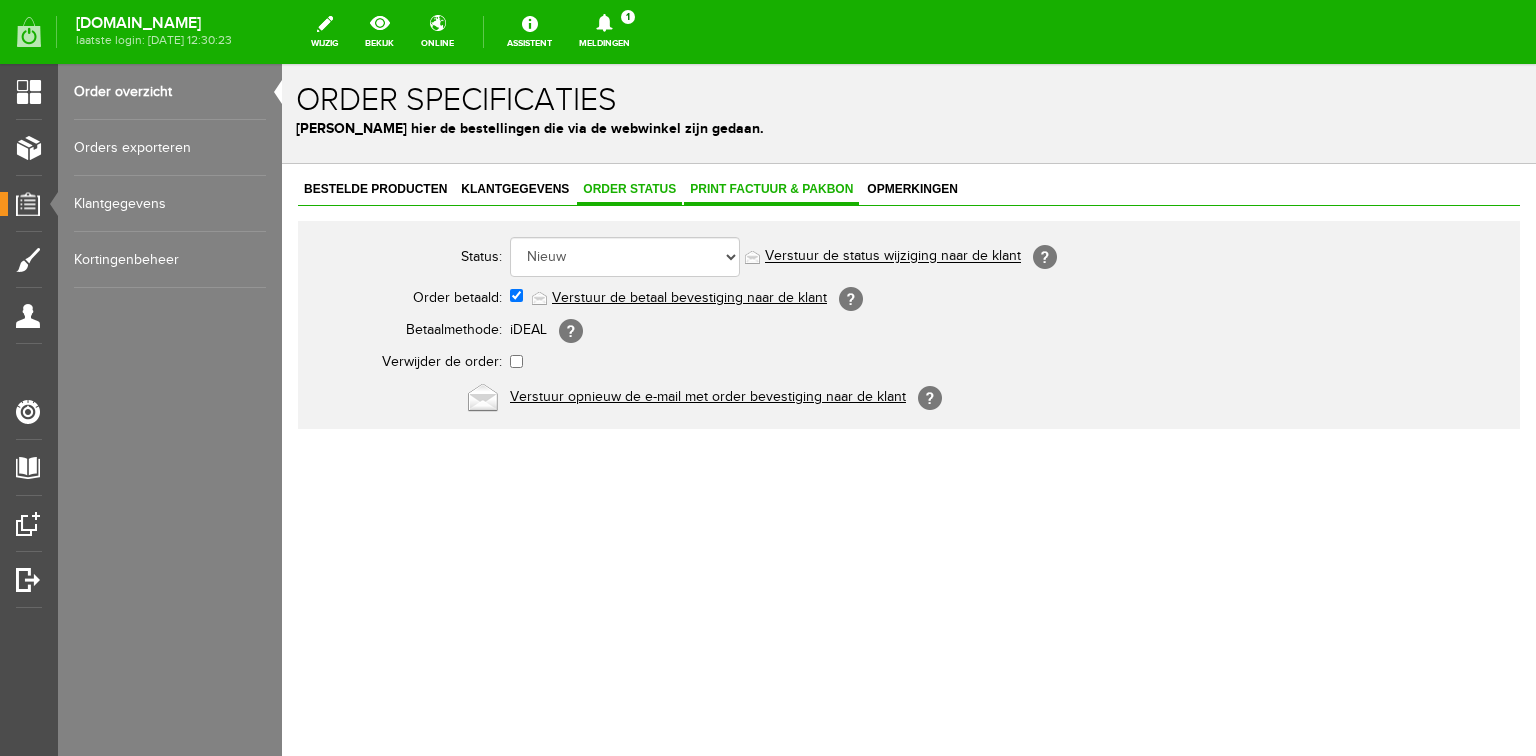 click on "Print factuur & pakbon" at bounding box center (771, 189) 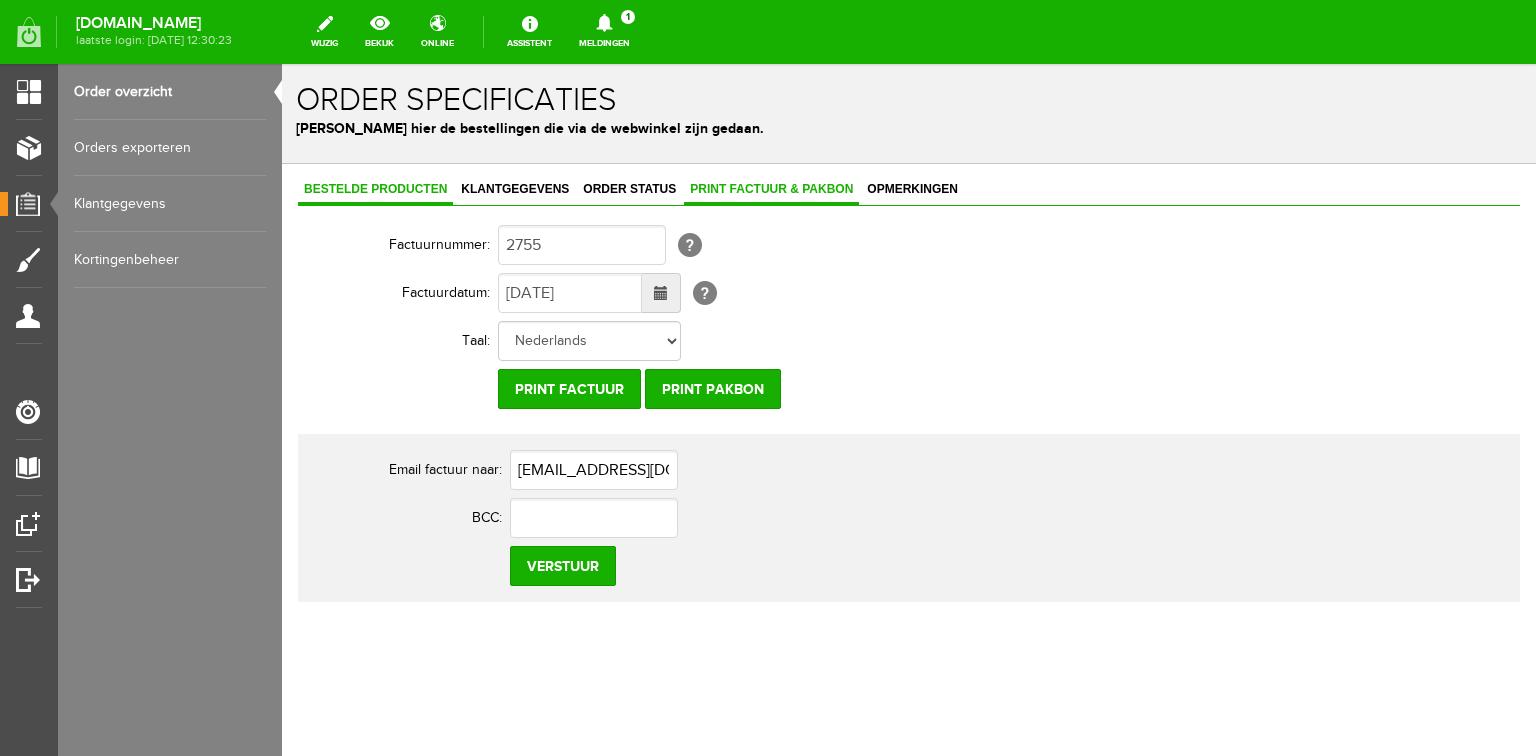 click on "Bestelde producten" at bounding box center [375, 189] 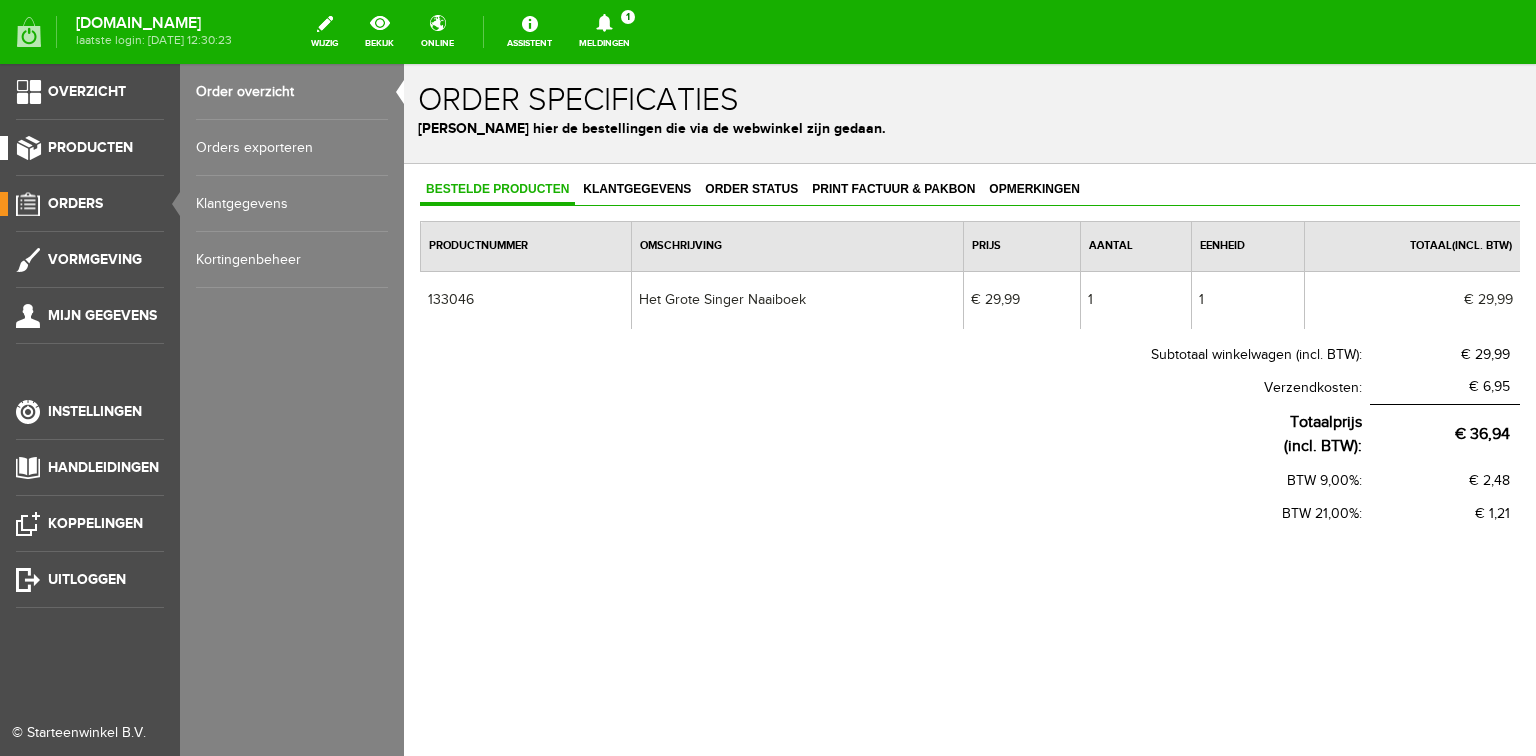 click on "Producten" at bounding box center [90, 147] 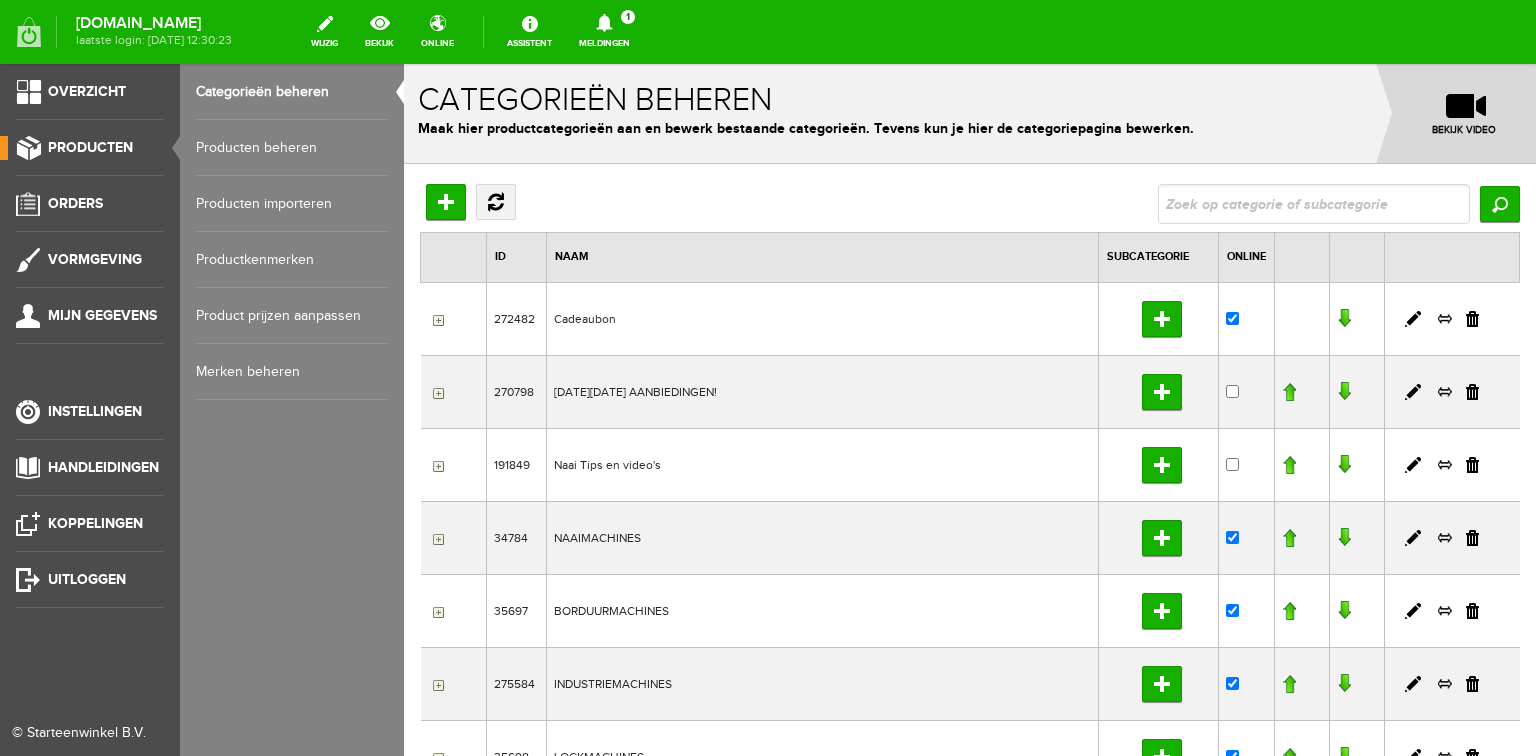 scroll, scrollTop: 0, scrollLeft: 0, axis: both 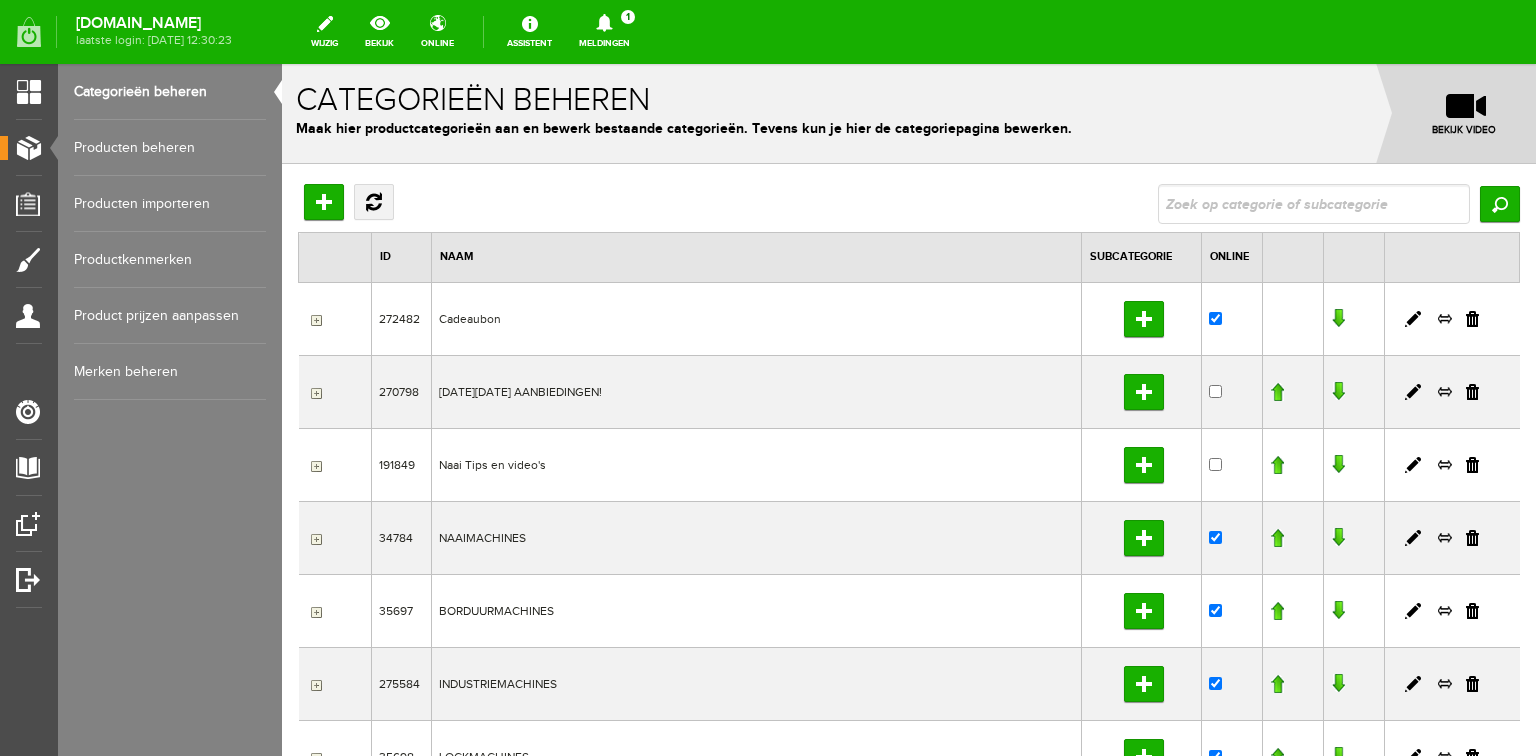 click on "Producten beheren" at bounding box center [170, 148] 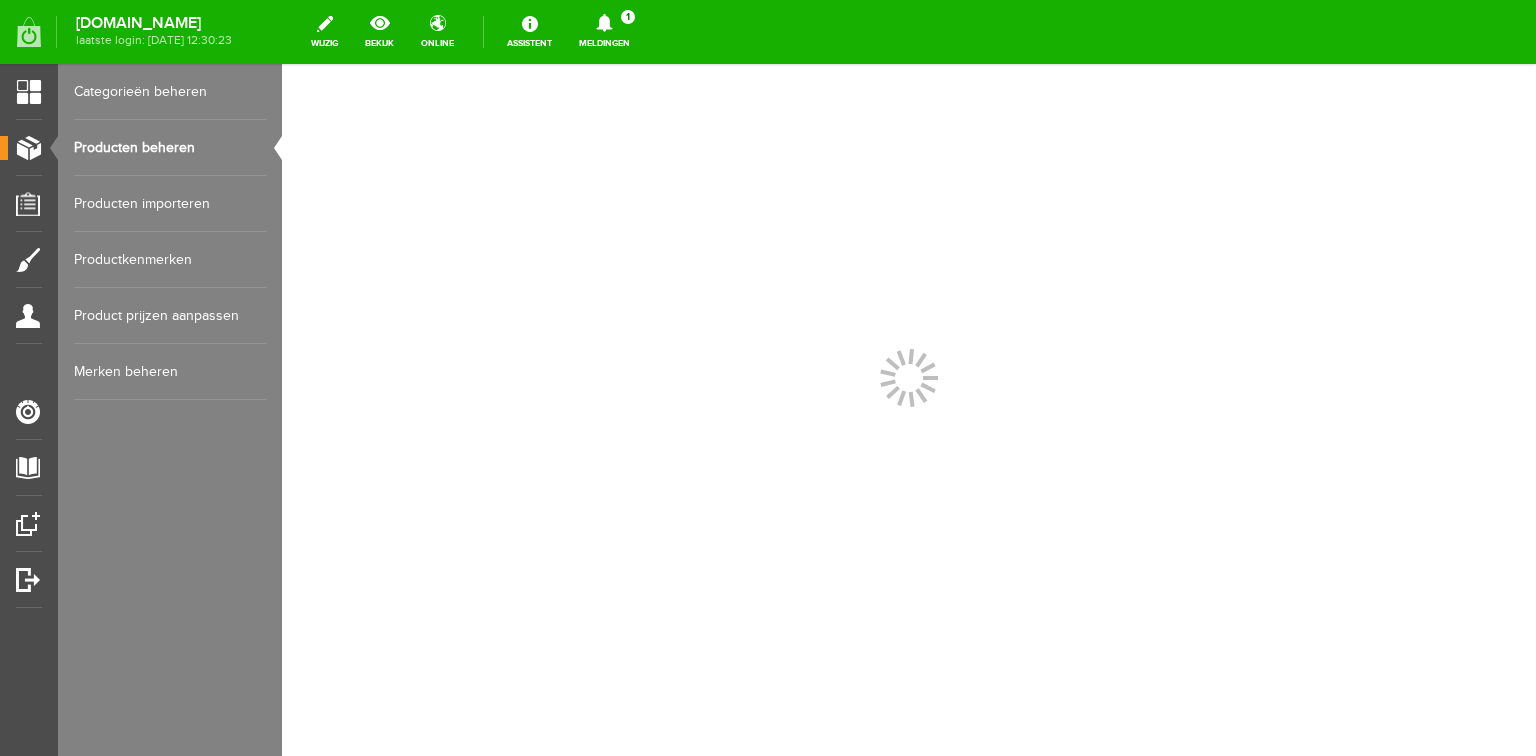 scroll, scrollTop: 0, scrollLeft: 0, axis: both 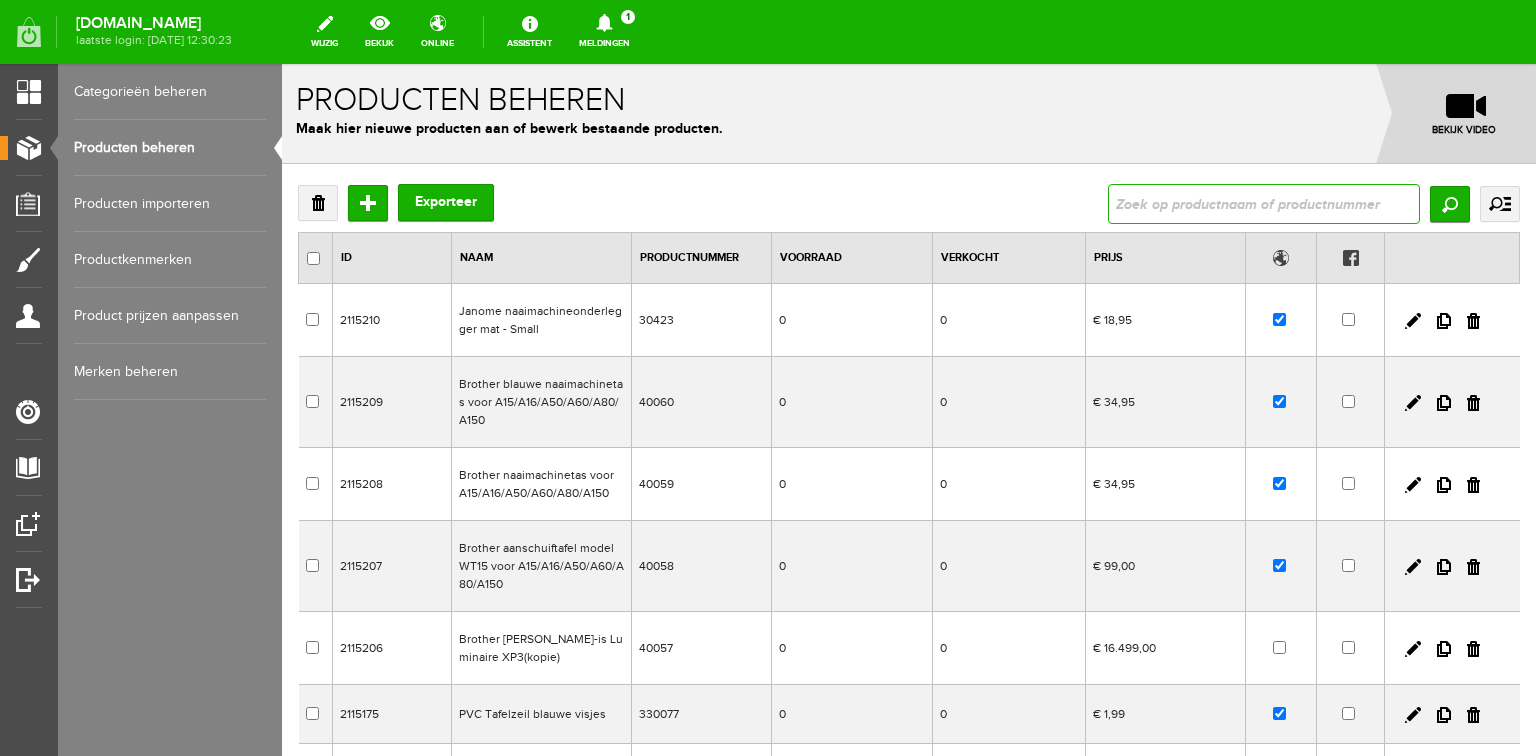 click at bounding box center [1264, 204] 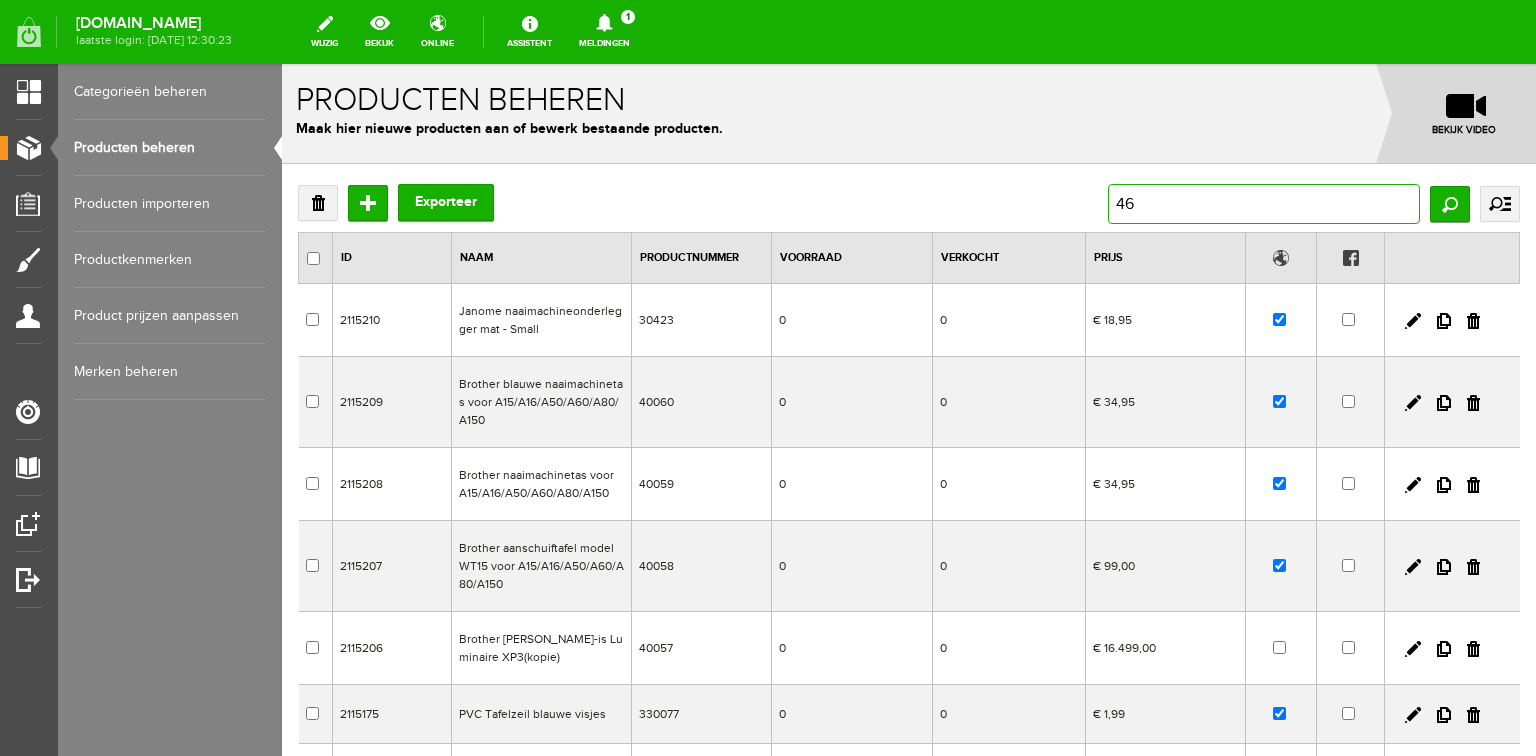 type on "463" 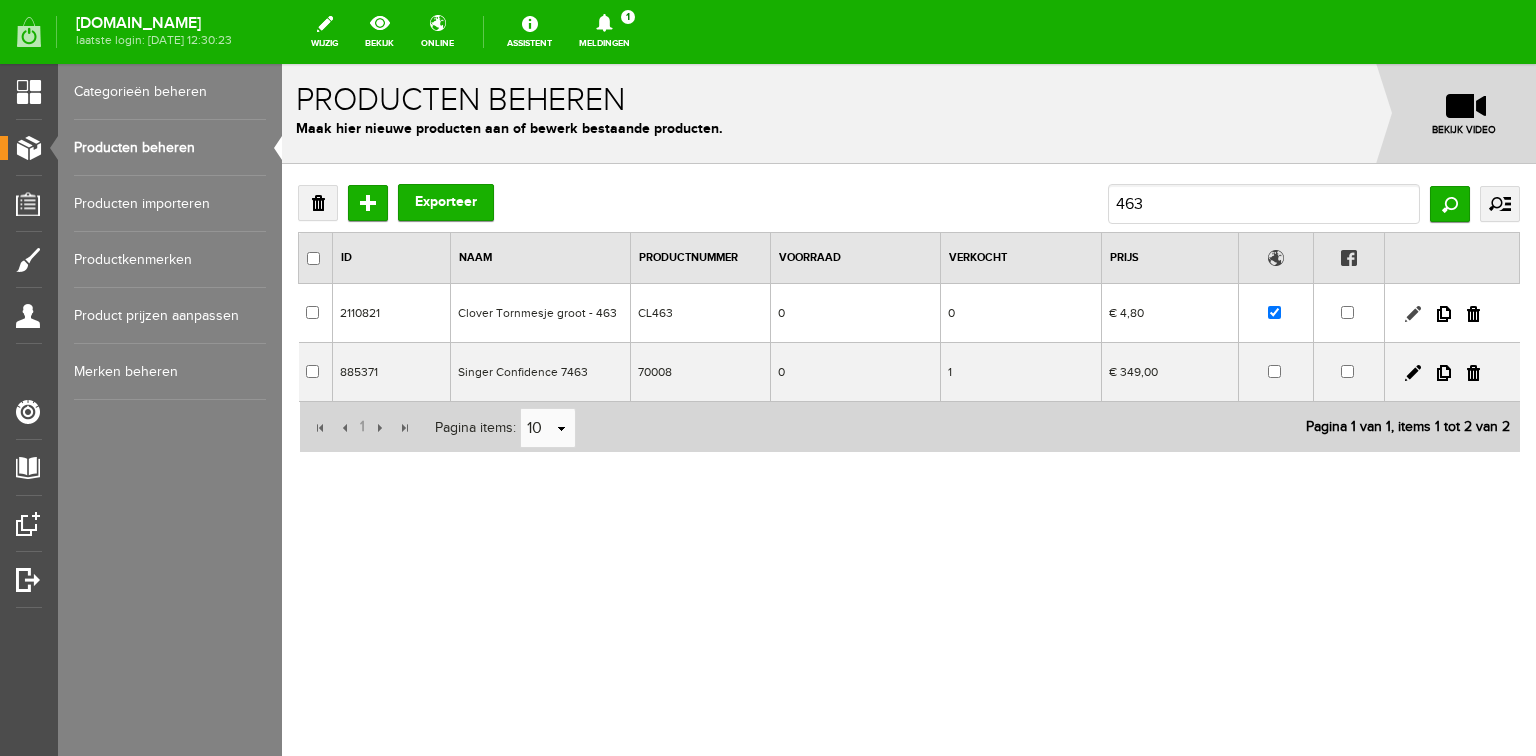 click at bounding box center [1413, 314] 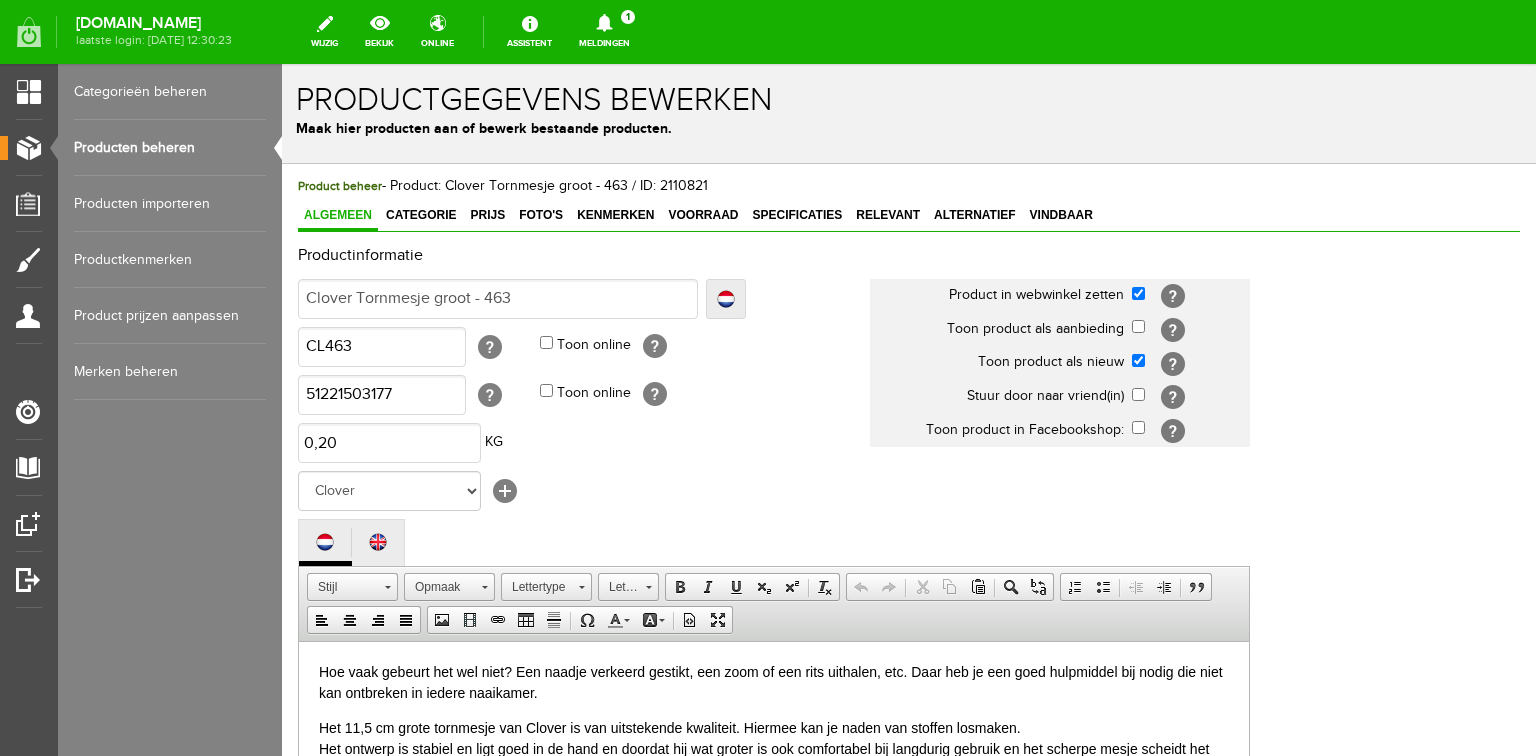 scroll, scrollTop: 0, scrollLeft: 0, axis: both 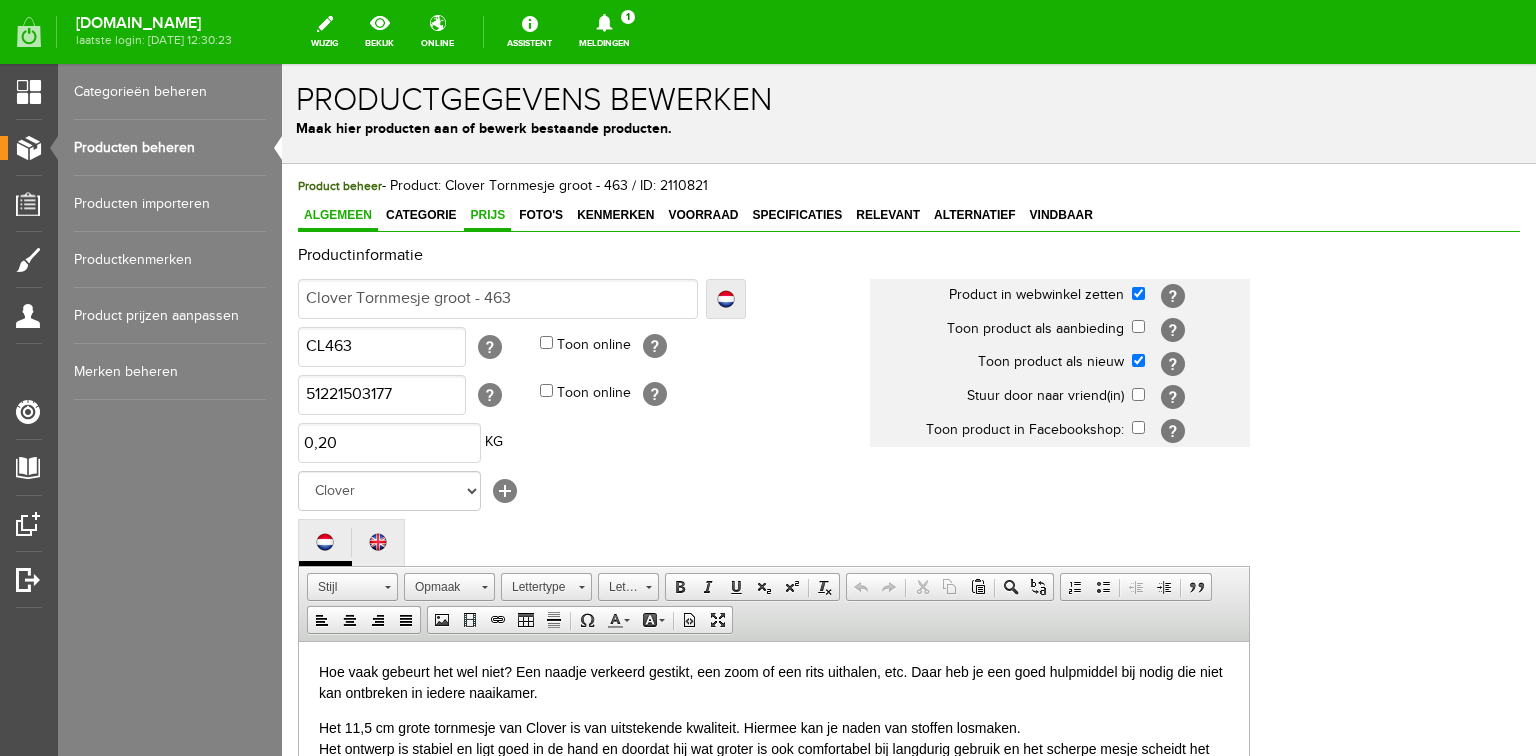 click on "Prijs" at bounding box center (487, 215) 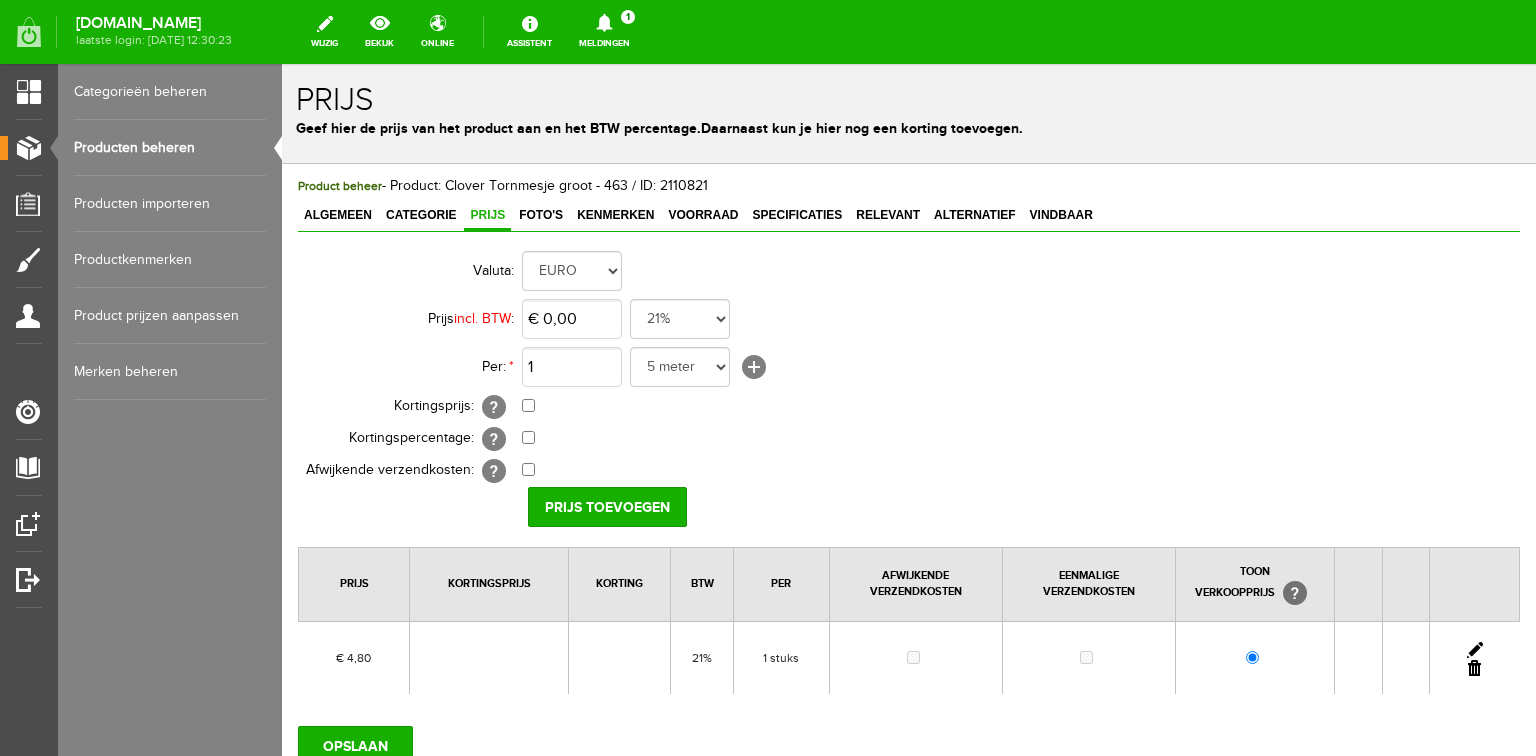 click at bounding box center (1475, 650) 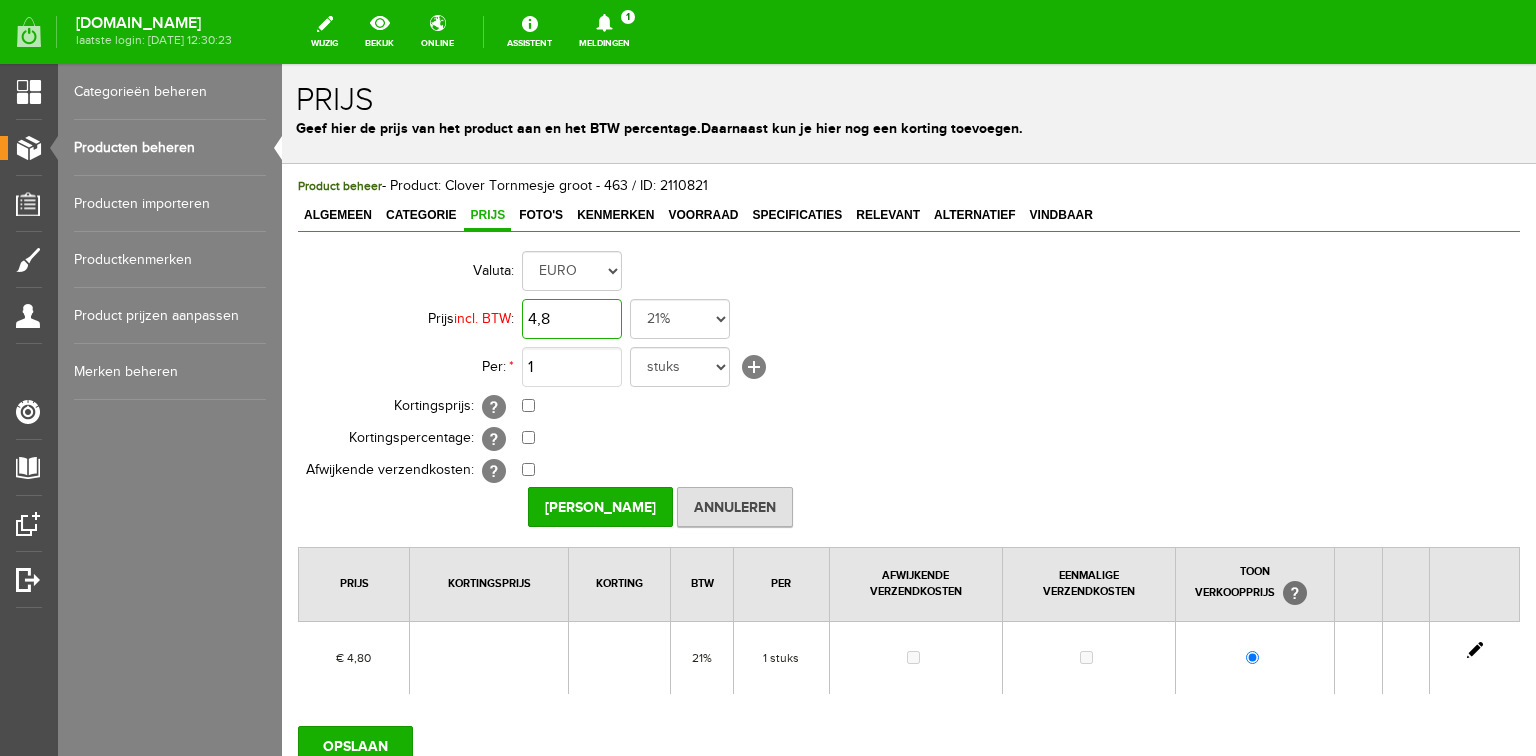 click on "4,8" at bounding box center (572, 319) 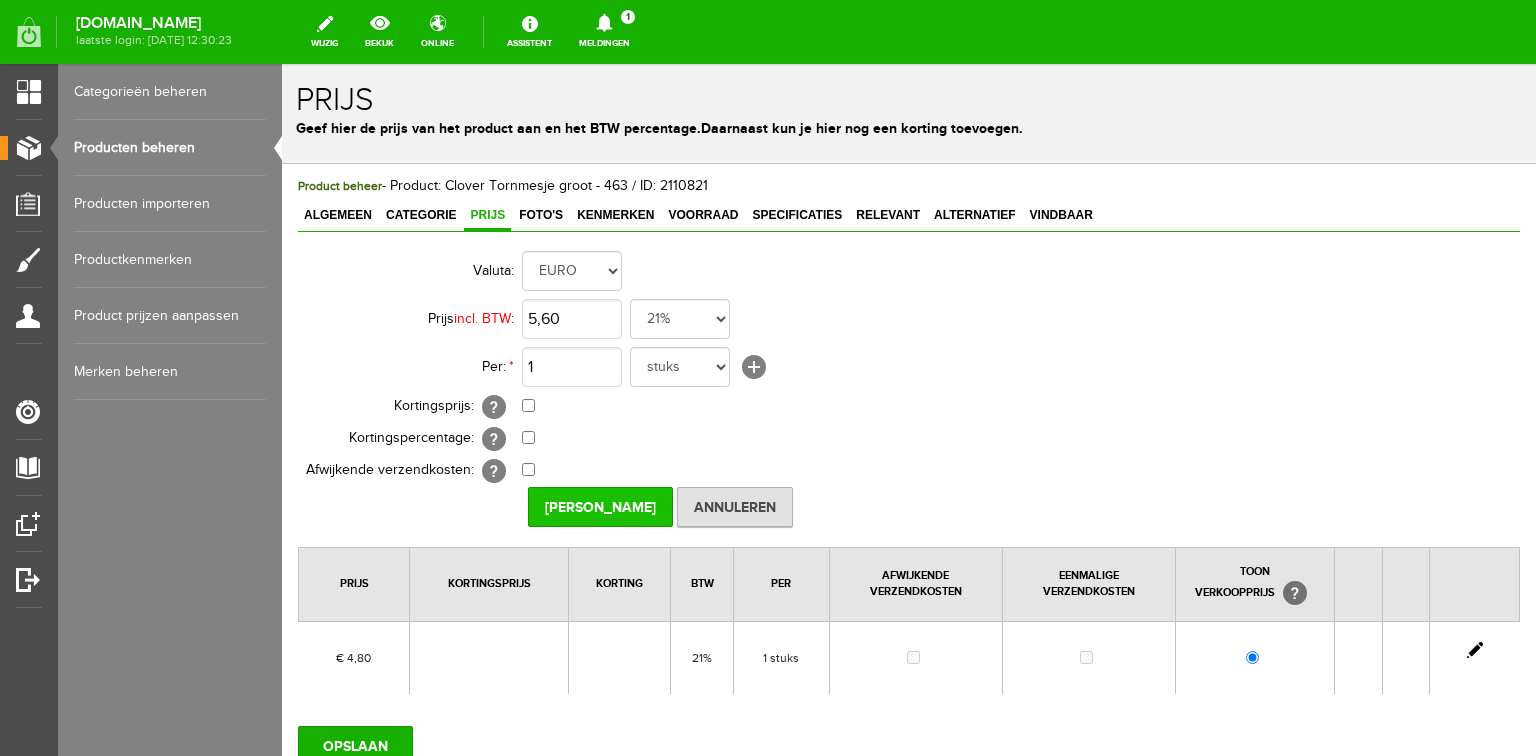 type on "€ 5,60" 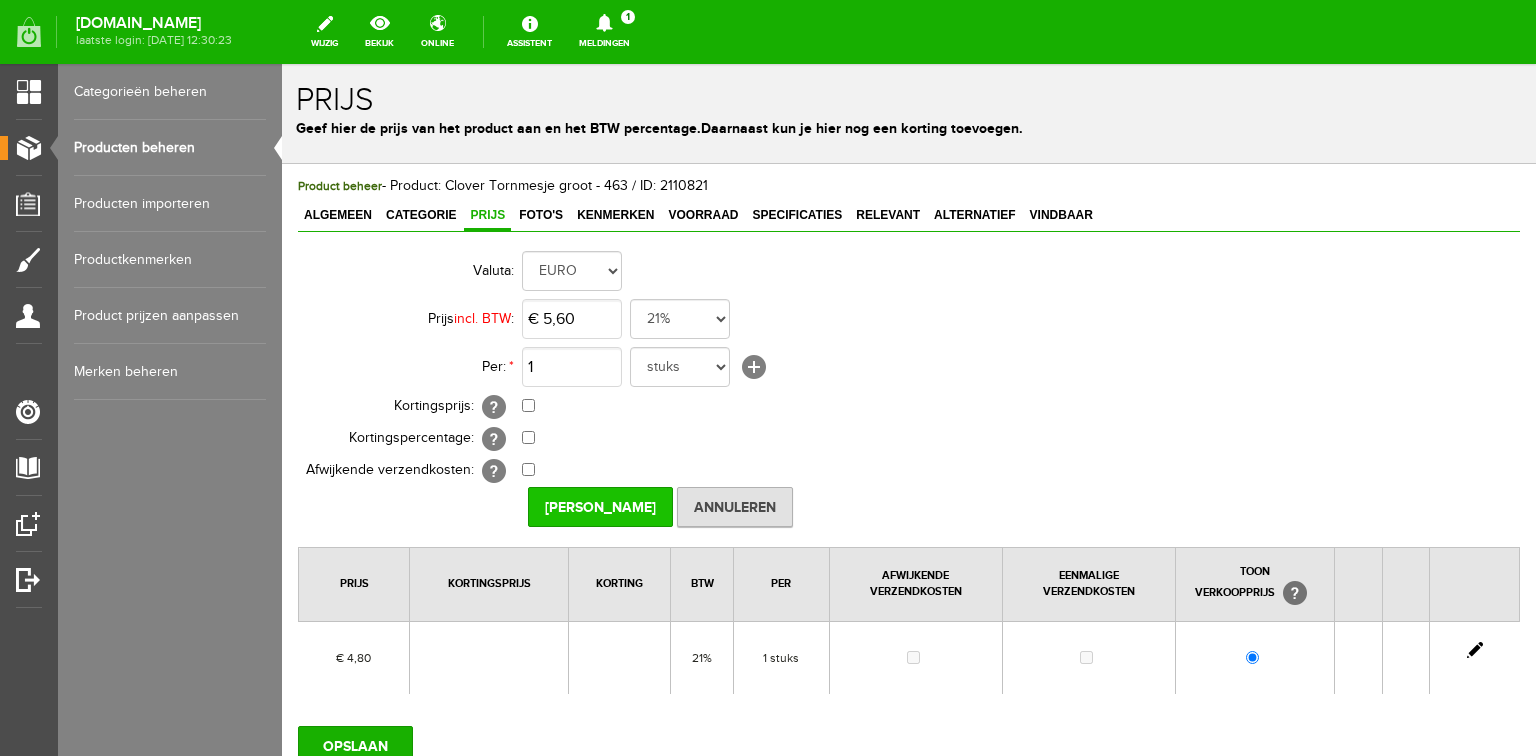 click on "[PERSON_NAME]" at bounding box center (600, 507) 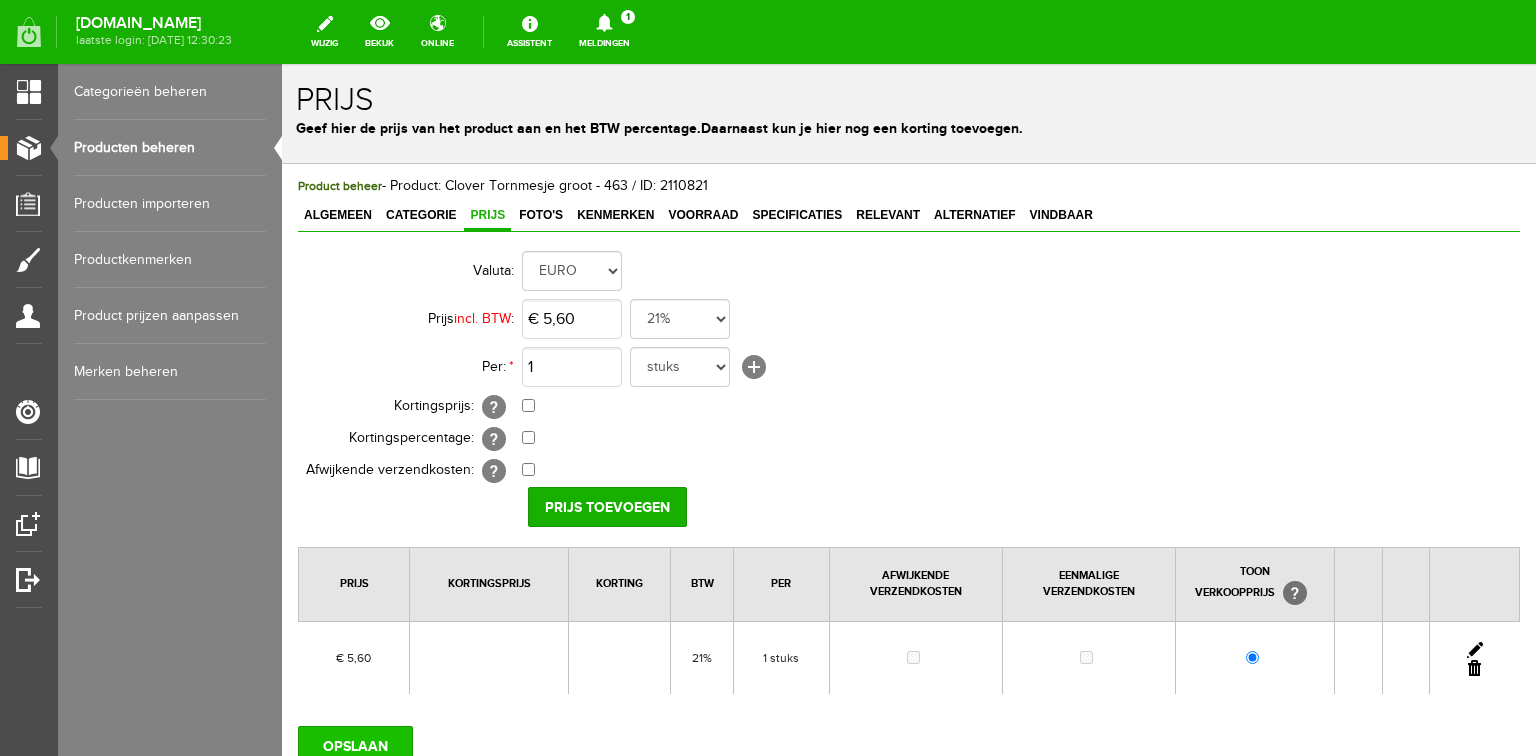 click on "OPSLAAN" at bounding box center [355, 746] 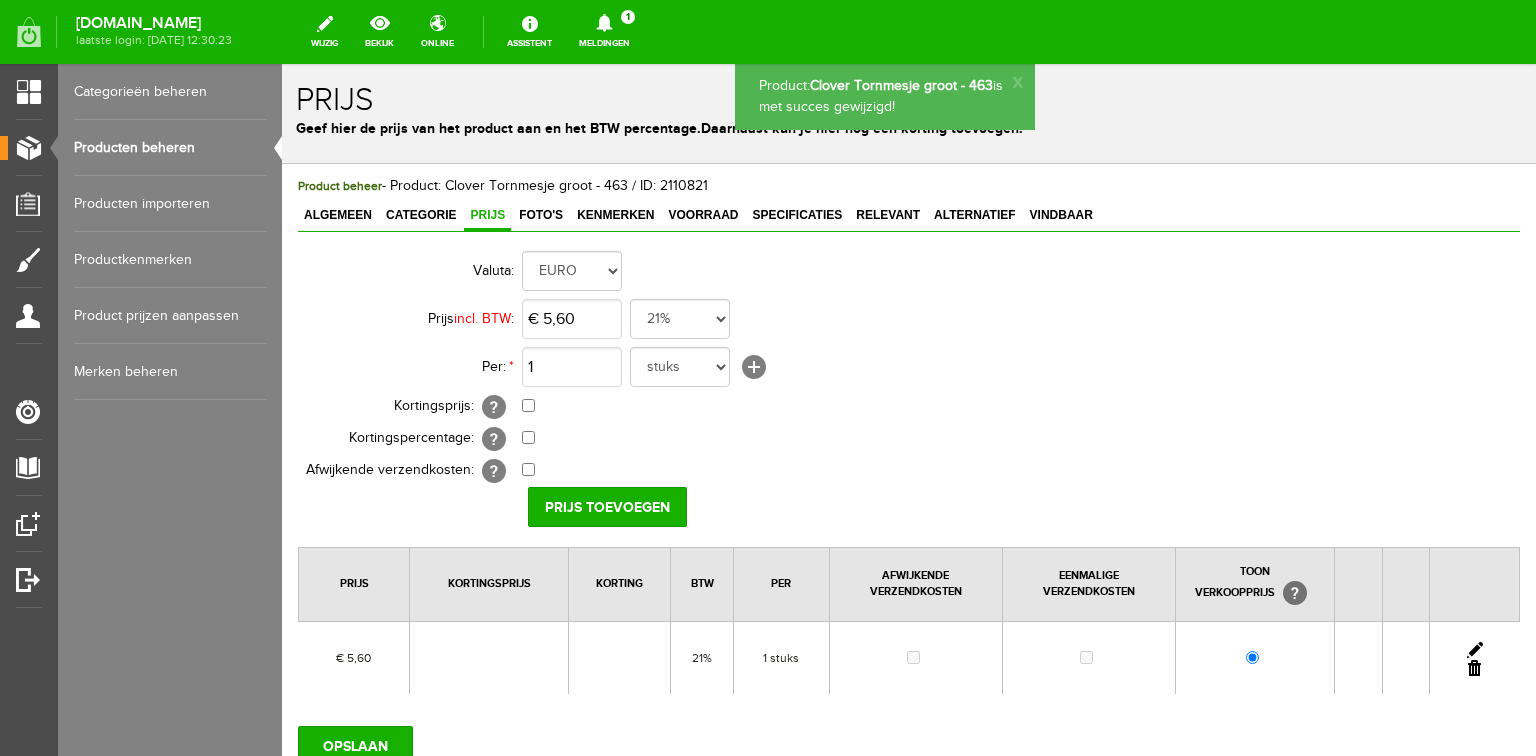 scroll, scrollTop: 0, scrollLeft: 0, axis: both 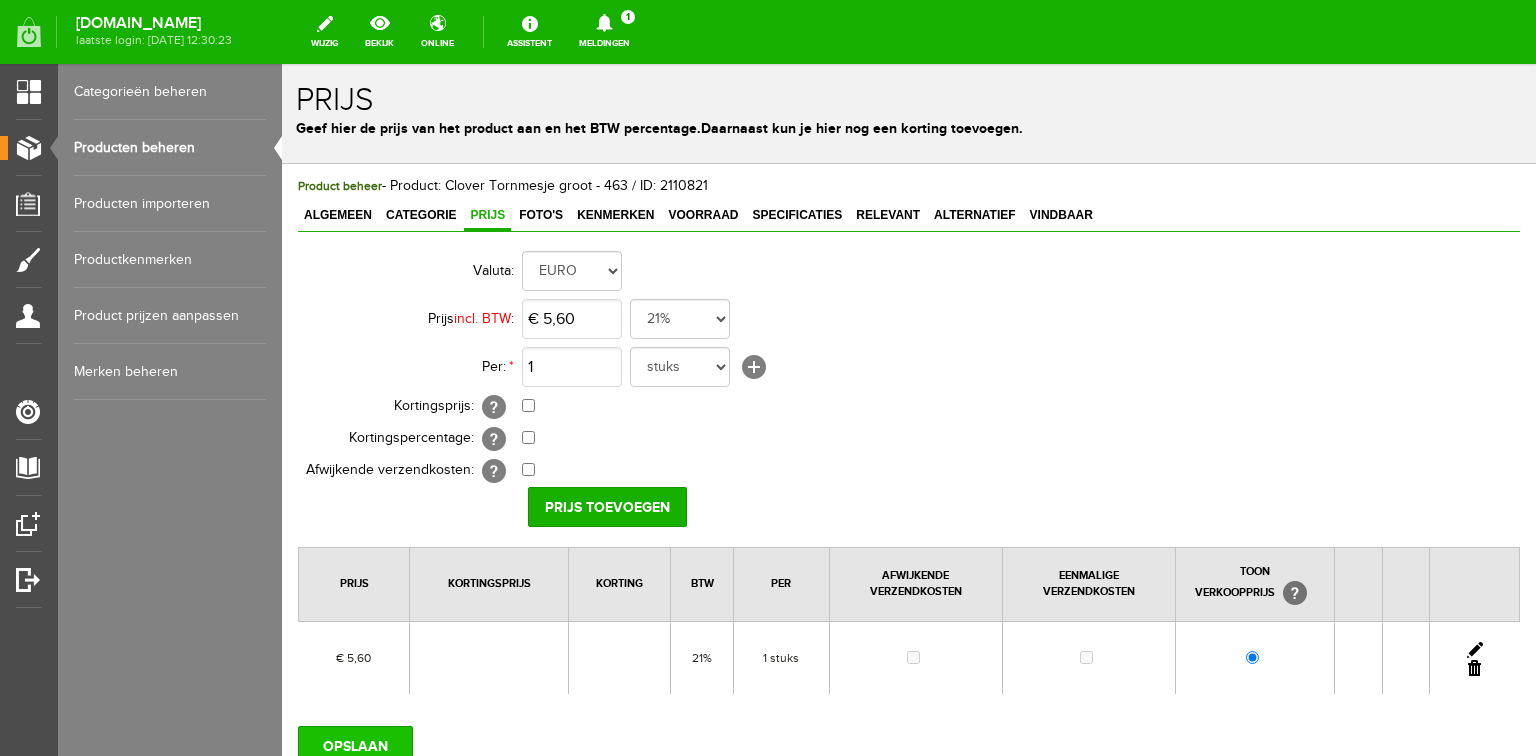 click on "OPSLAAN" at bounding box center (355, 746) 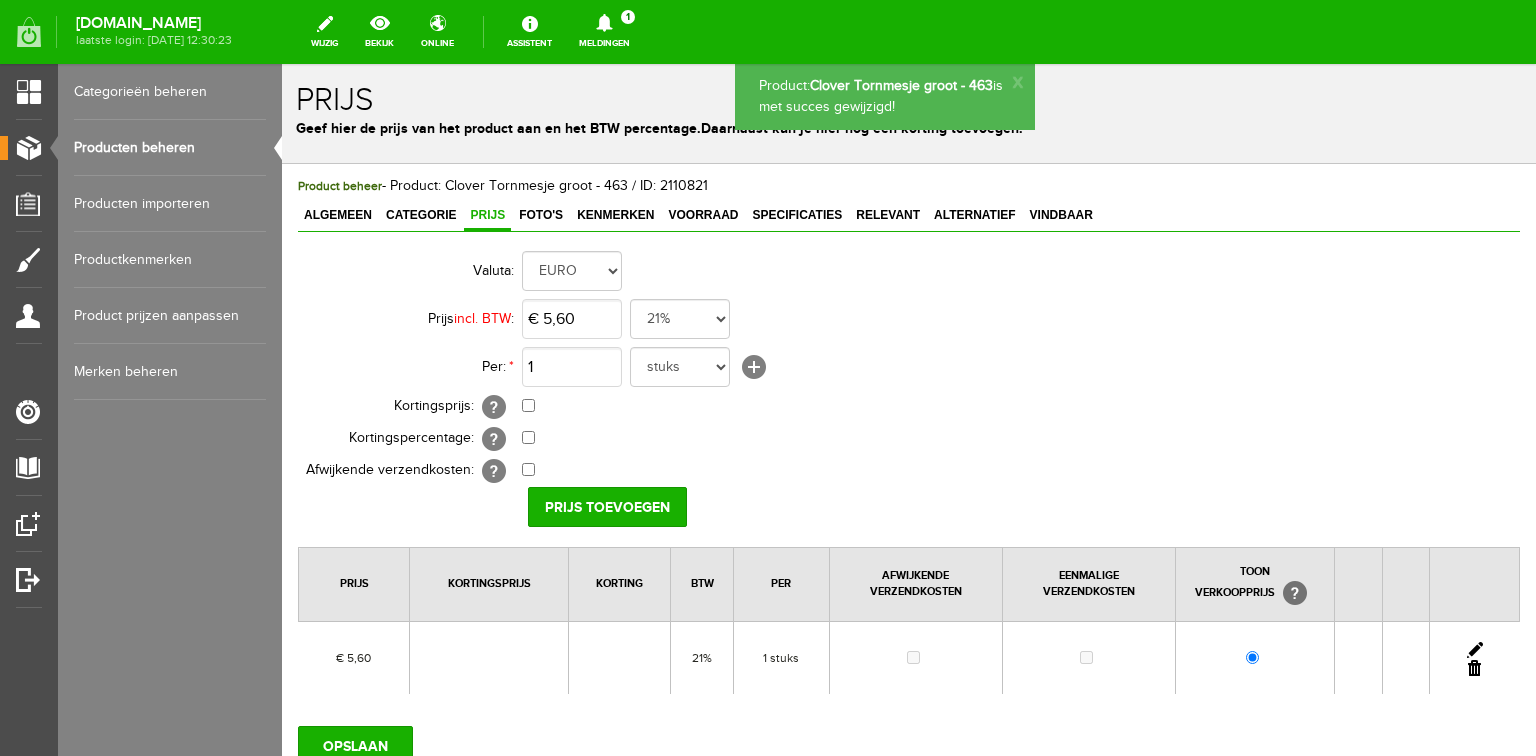 scroll, scrollTop: 0, scrollLeft: 0, axis: both 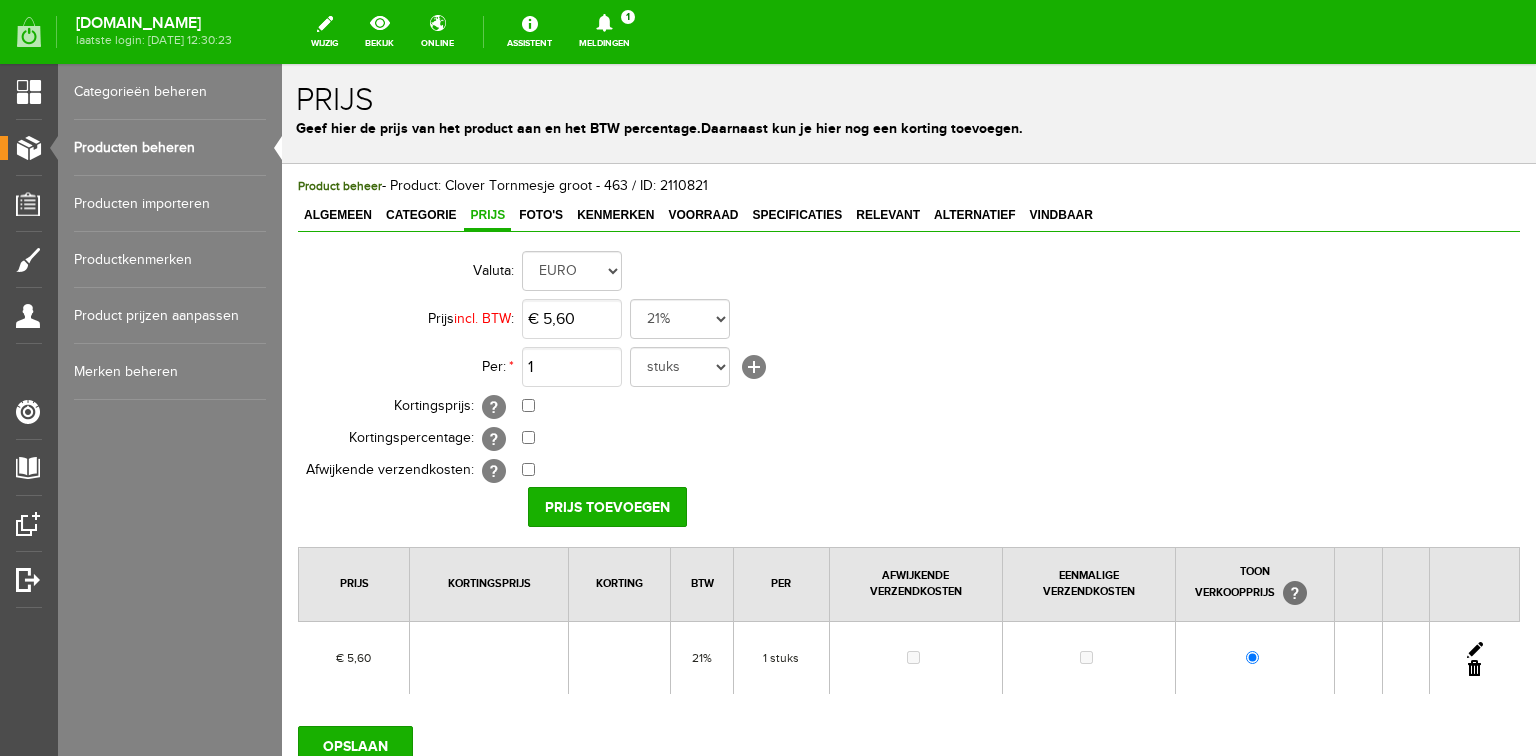 click on "Producten beheren" at bounding box center [170, 148] 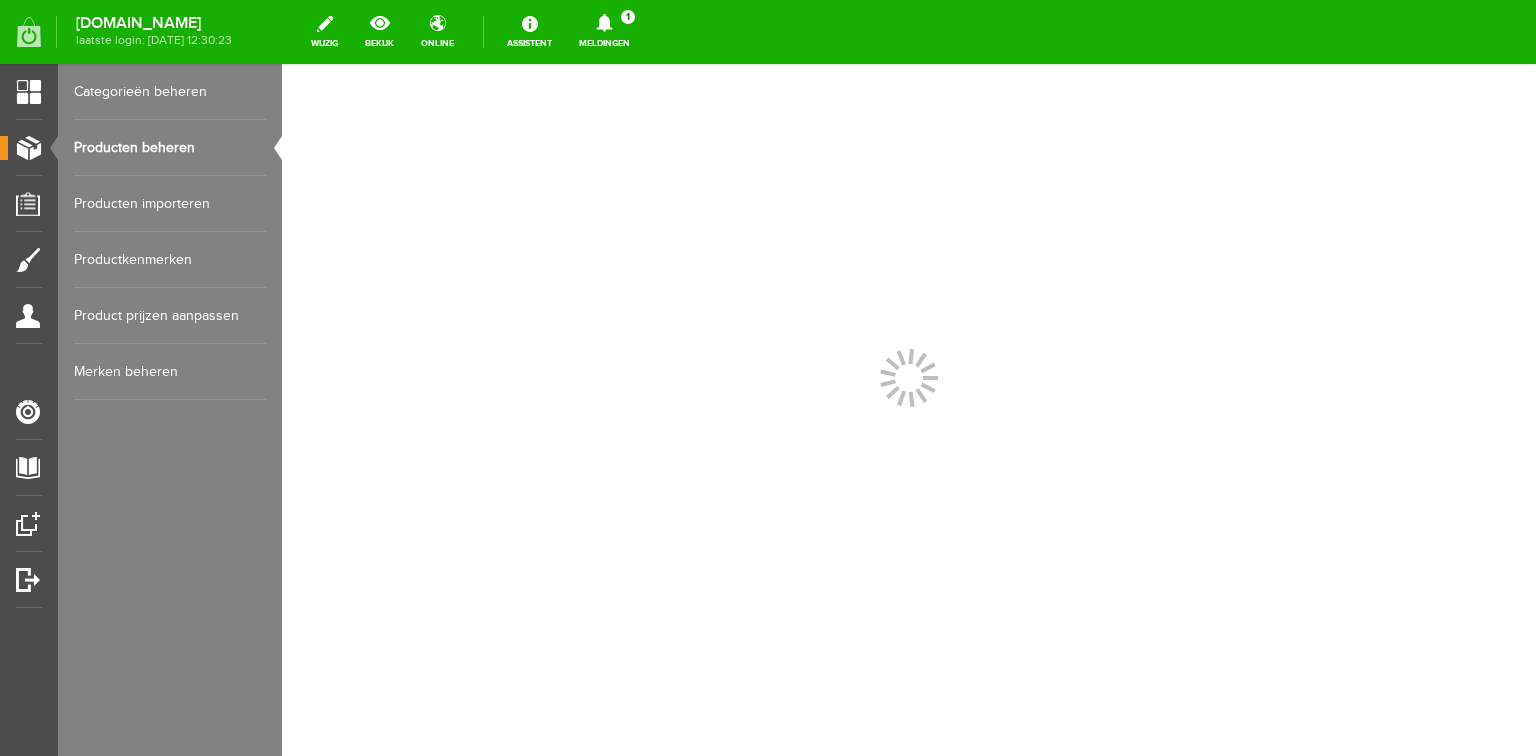scroll, scrollTop: 0, scrollLeft: 0, axis: both 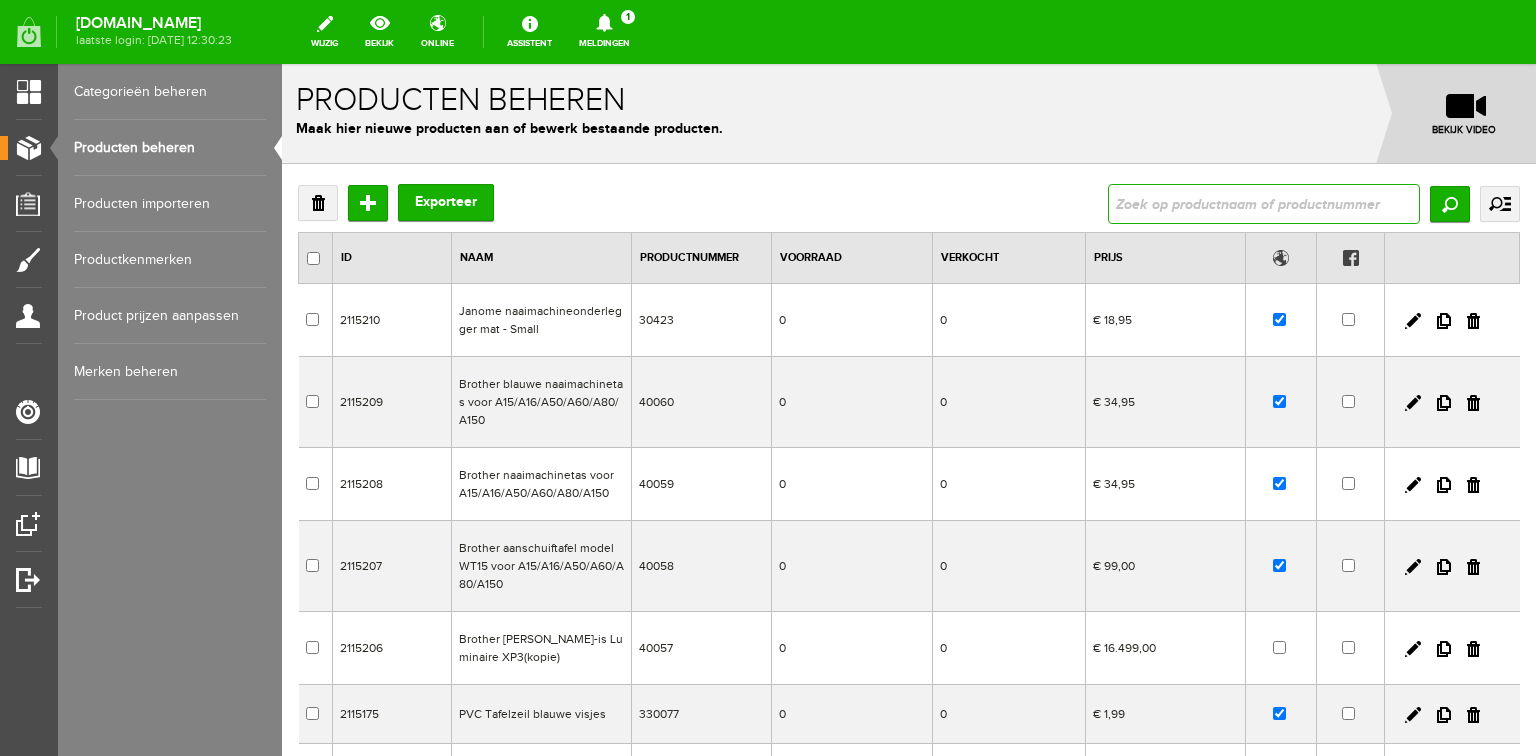 click at bounding box center (1264, 204) 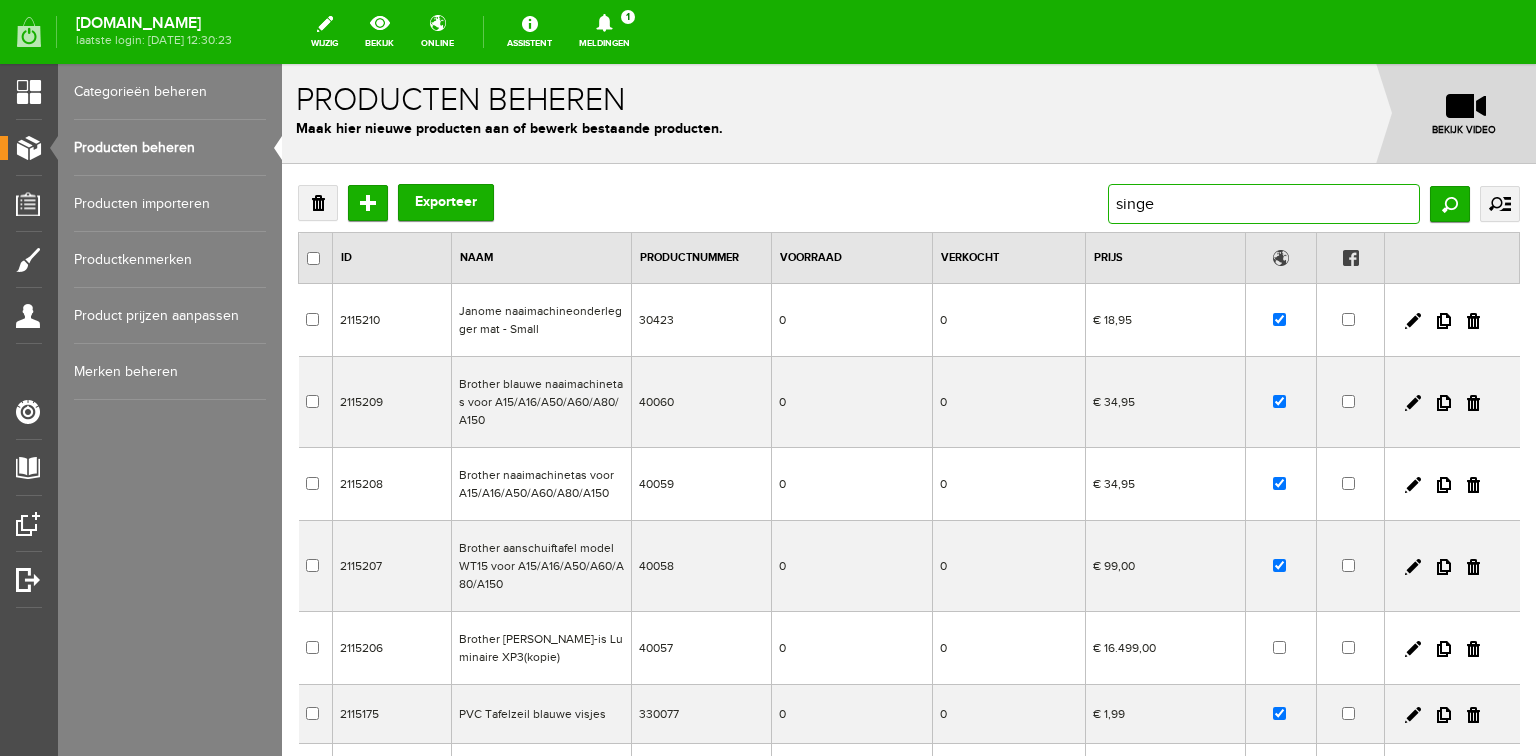 type on "singer" 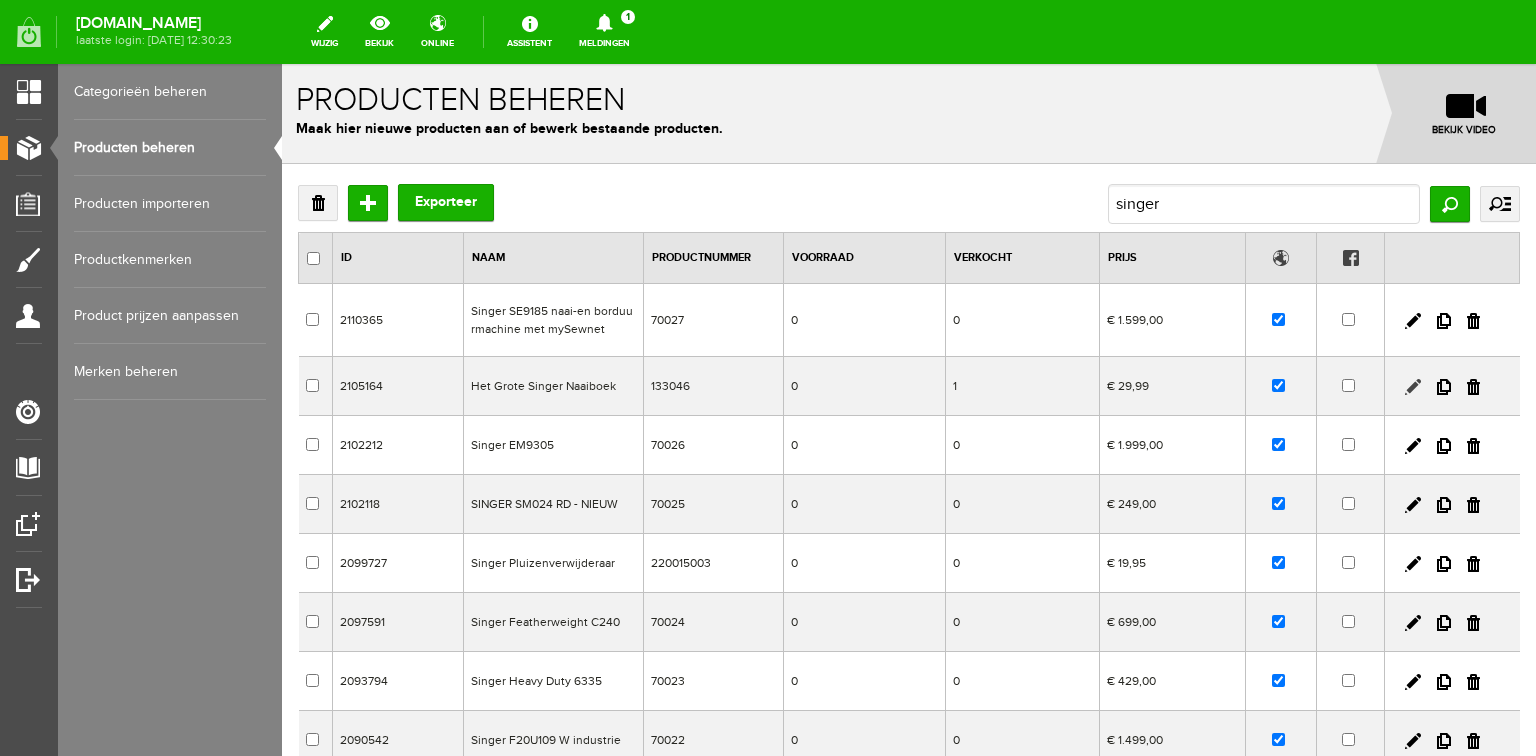 click at bounding box center [1413, 387] 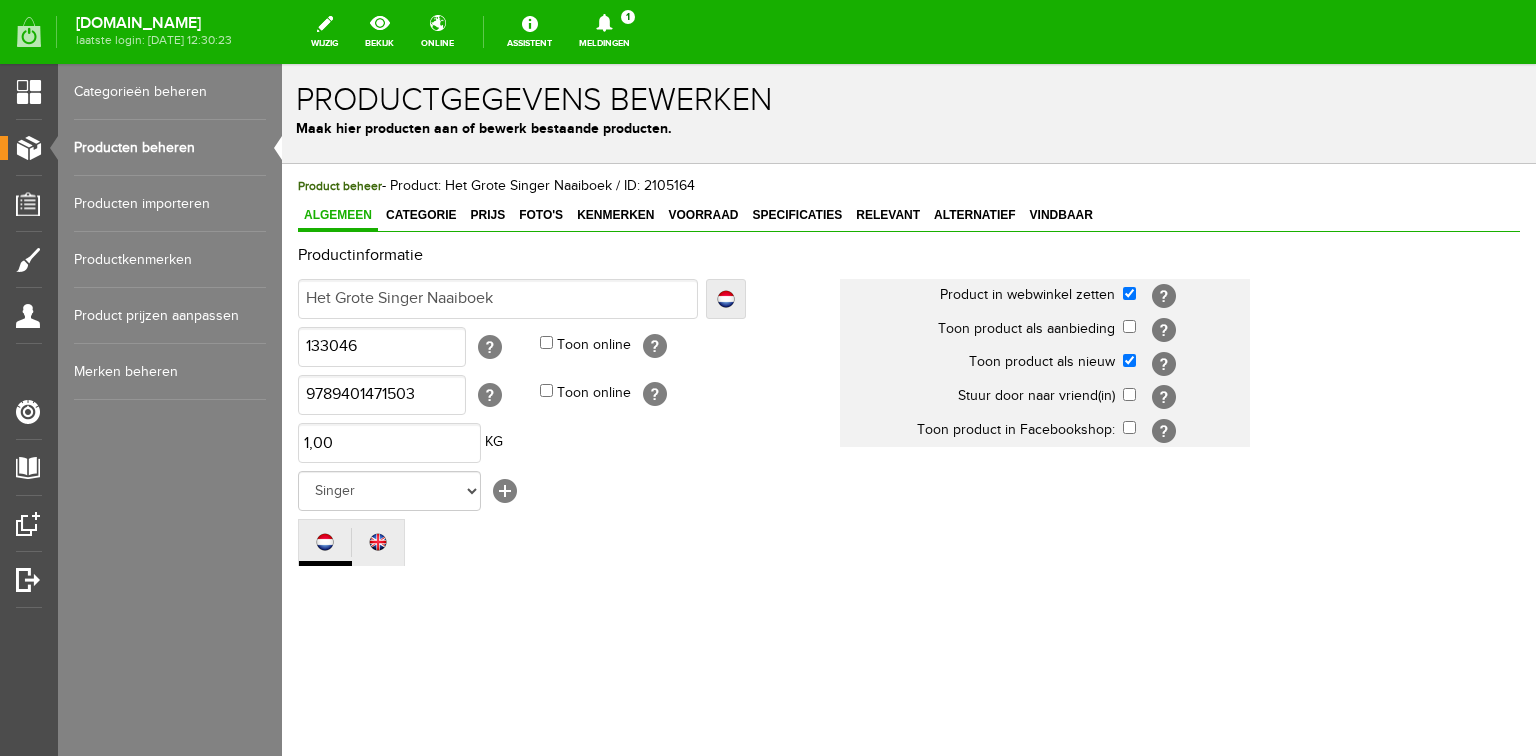 scroll, scrollTop: 0, scrollLeft: 0, axis: both 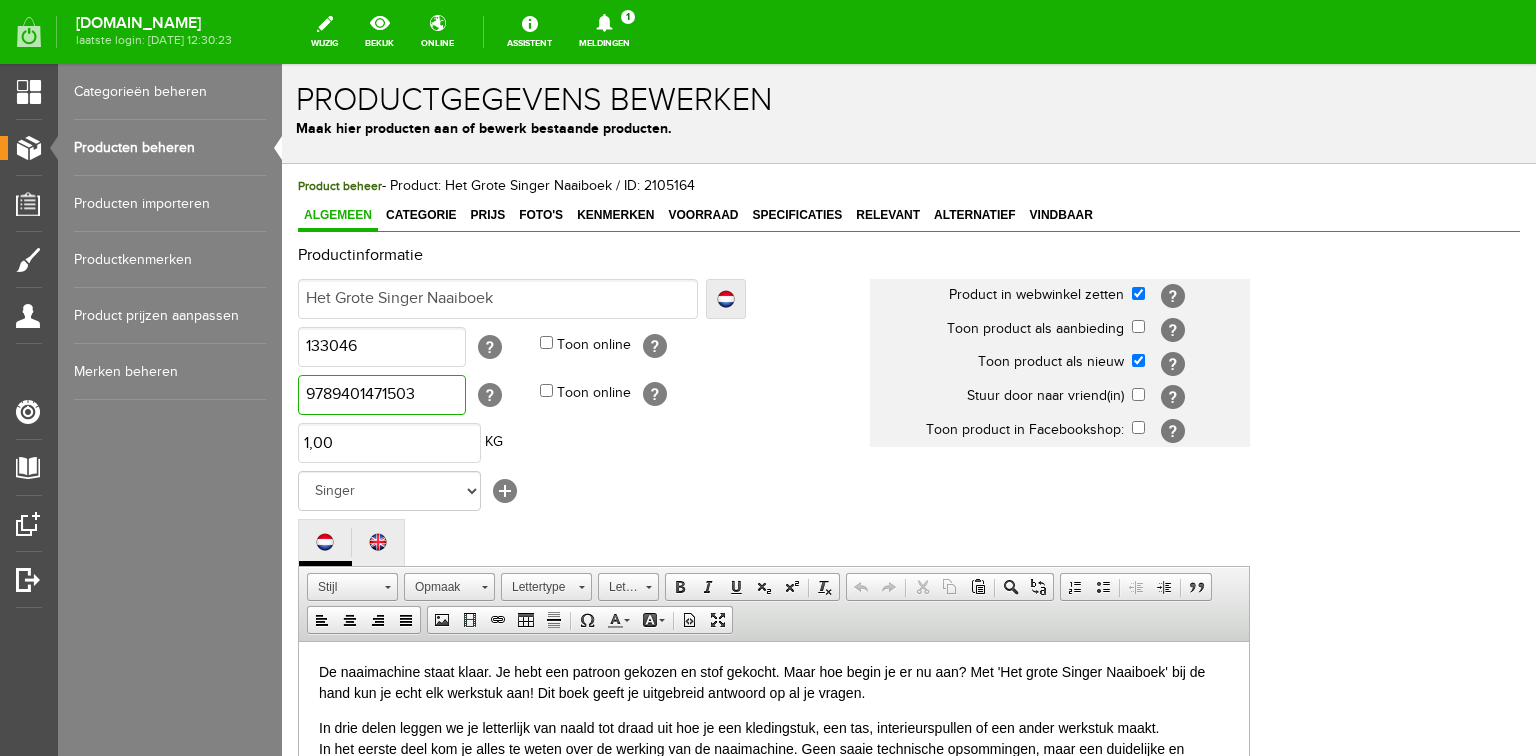 drag, startPoint x: 416, startPoint y: 392, endPoint x: 211, endPoint y: 391, distance: 205.00244 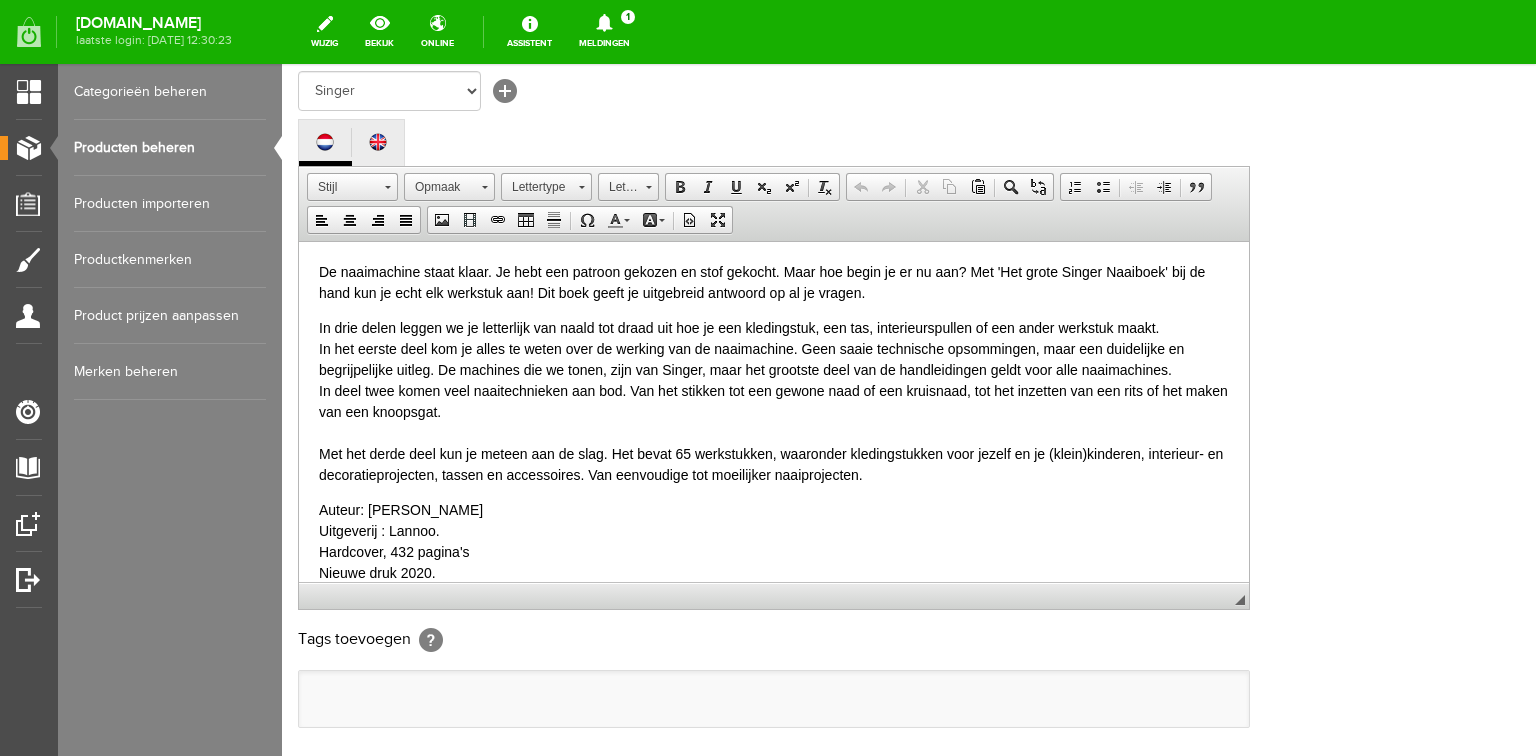 scroll, scrollTop: 0, scrollLeft: 0, axis: both 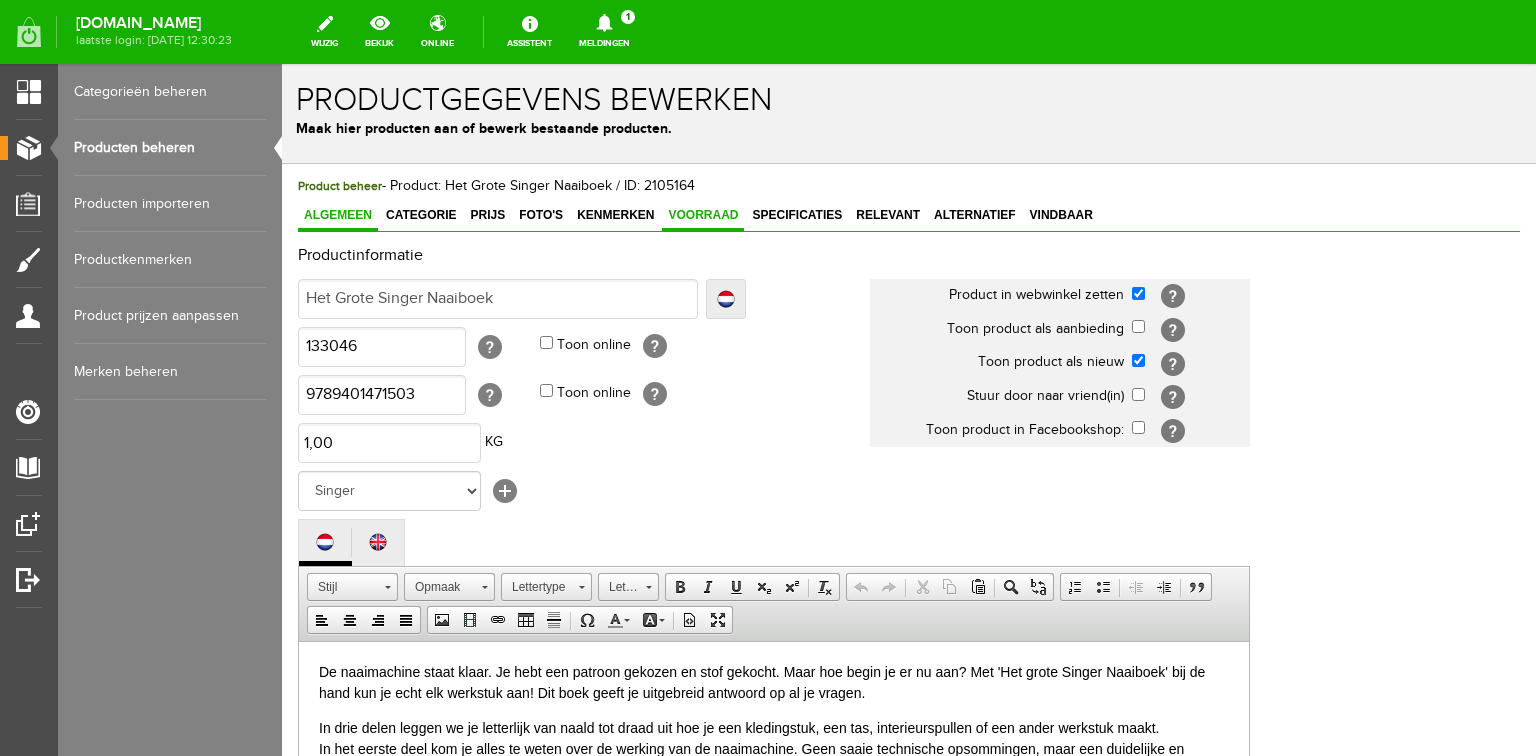 click on "Voorraad" at bounding box center (703, 215) 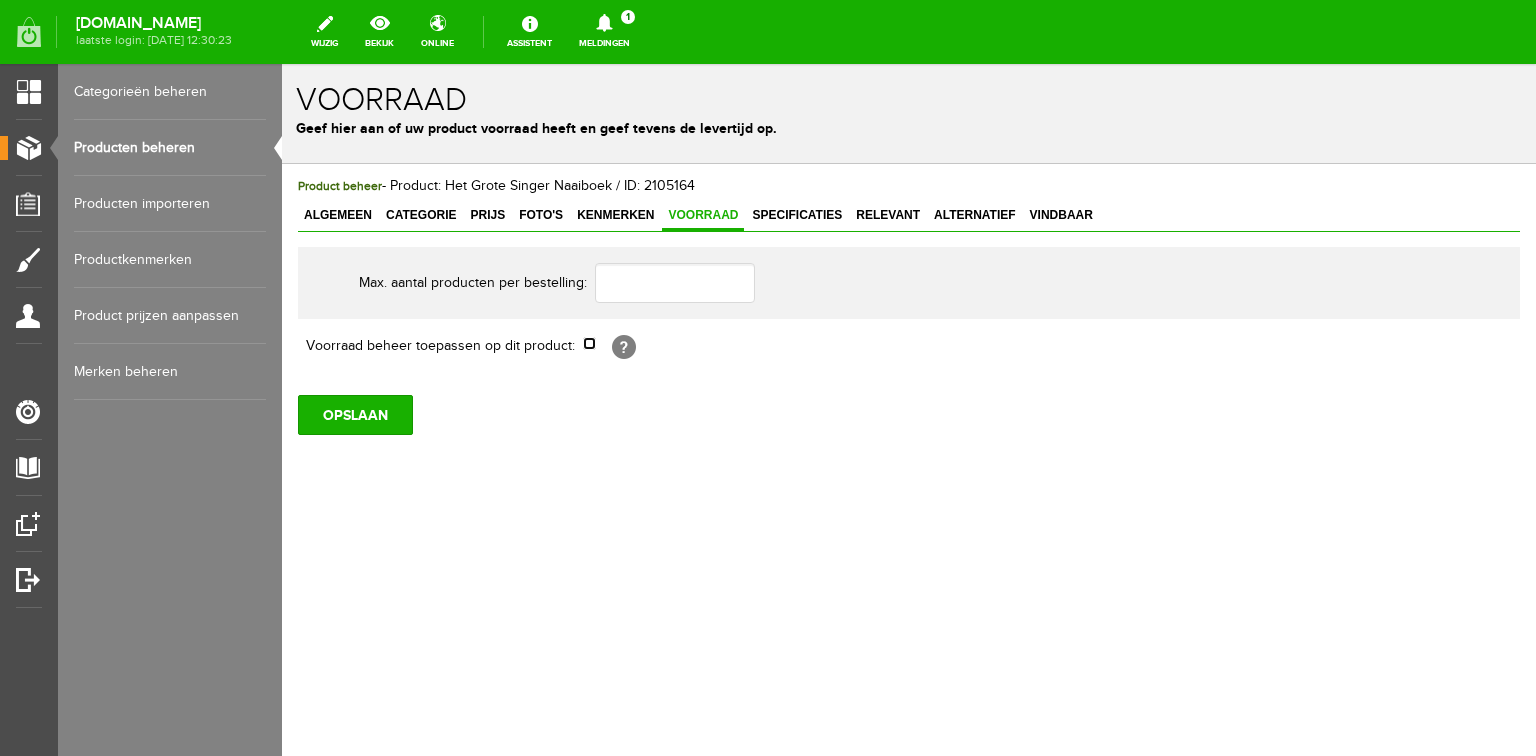 click at bounding box center (589, 343) 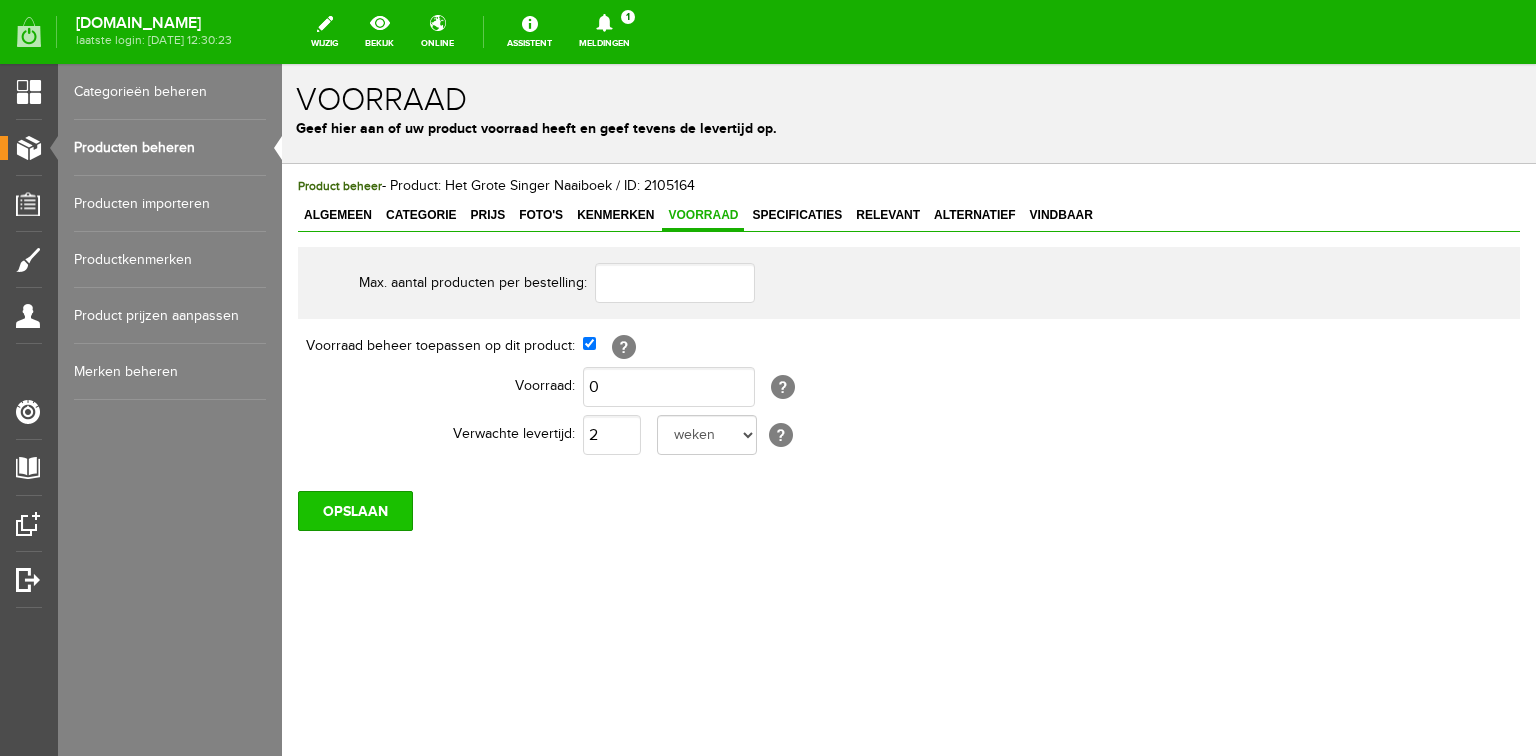 click on "OPSLAAN" at bounding box center [355, 511] 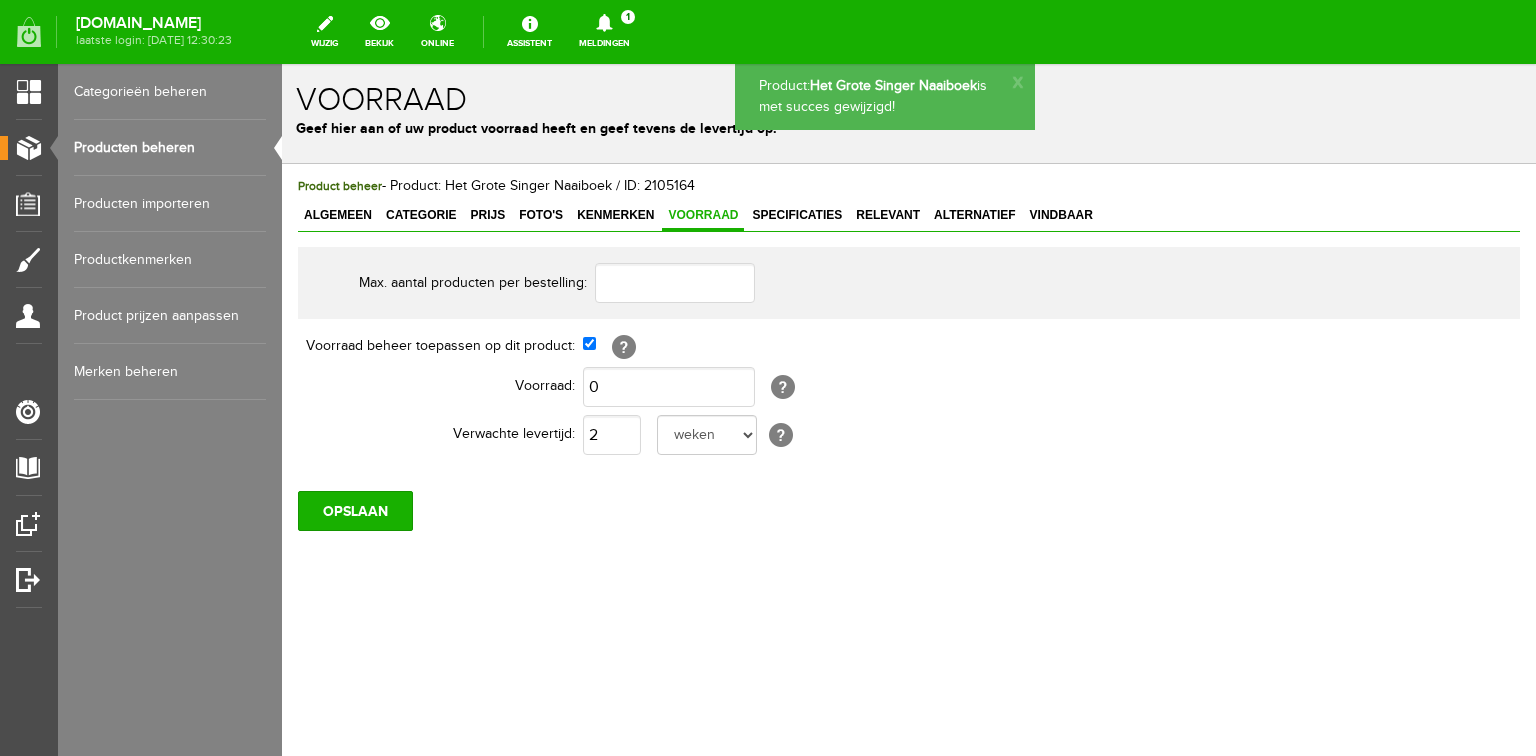 scroll, scrollTop: 0, scrollLeft: 0, axis: both 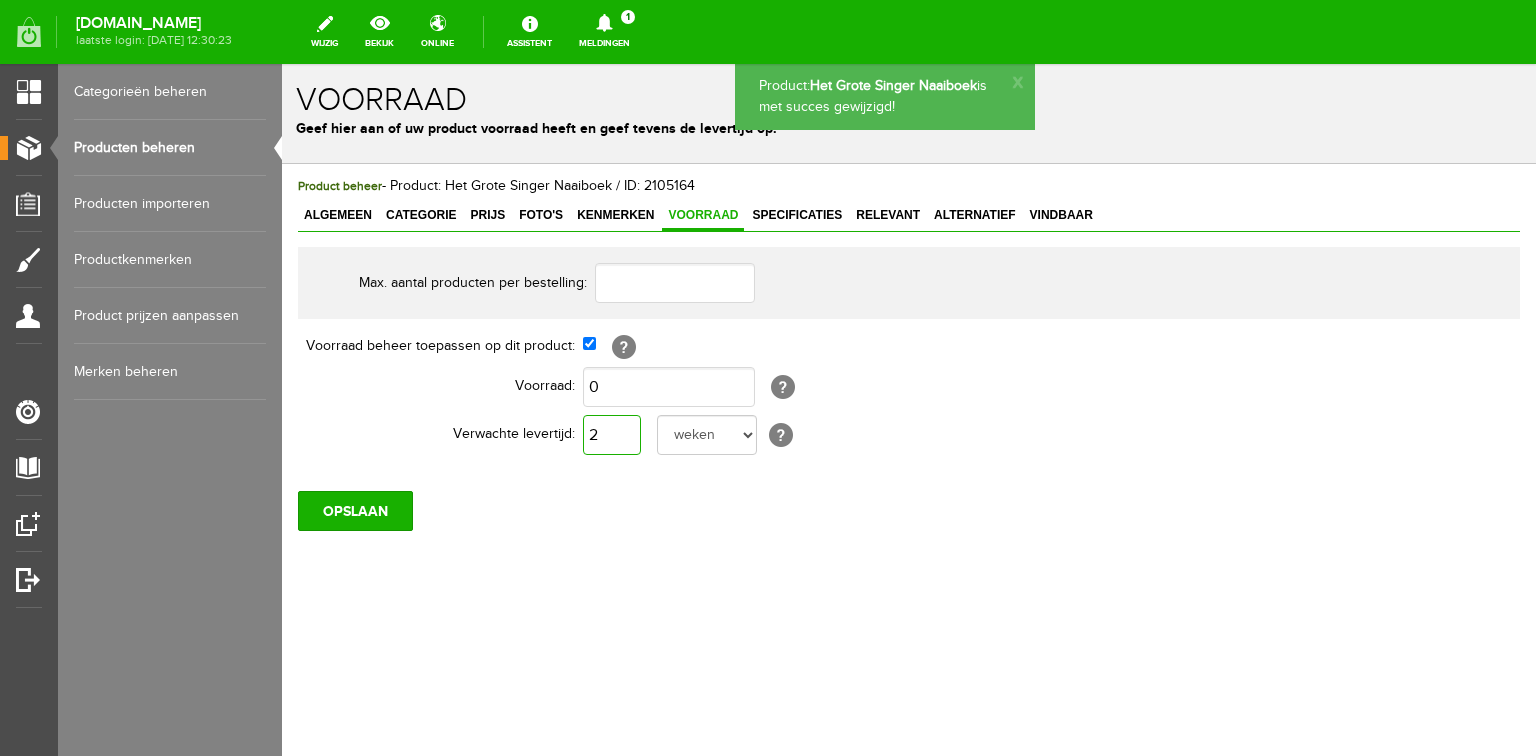 click on "2" at bounding box center [612, 435] 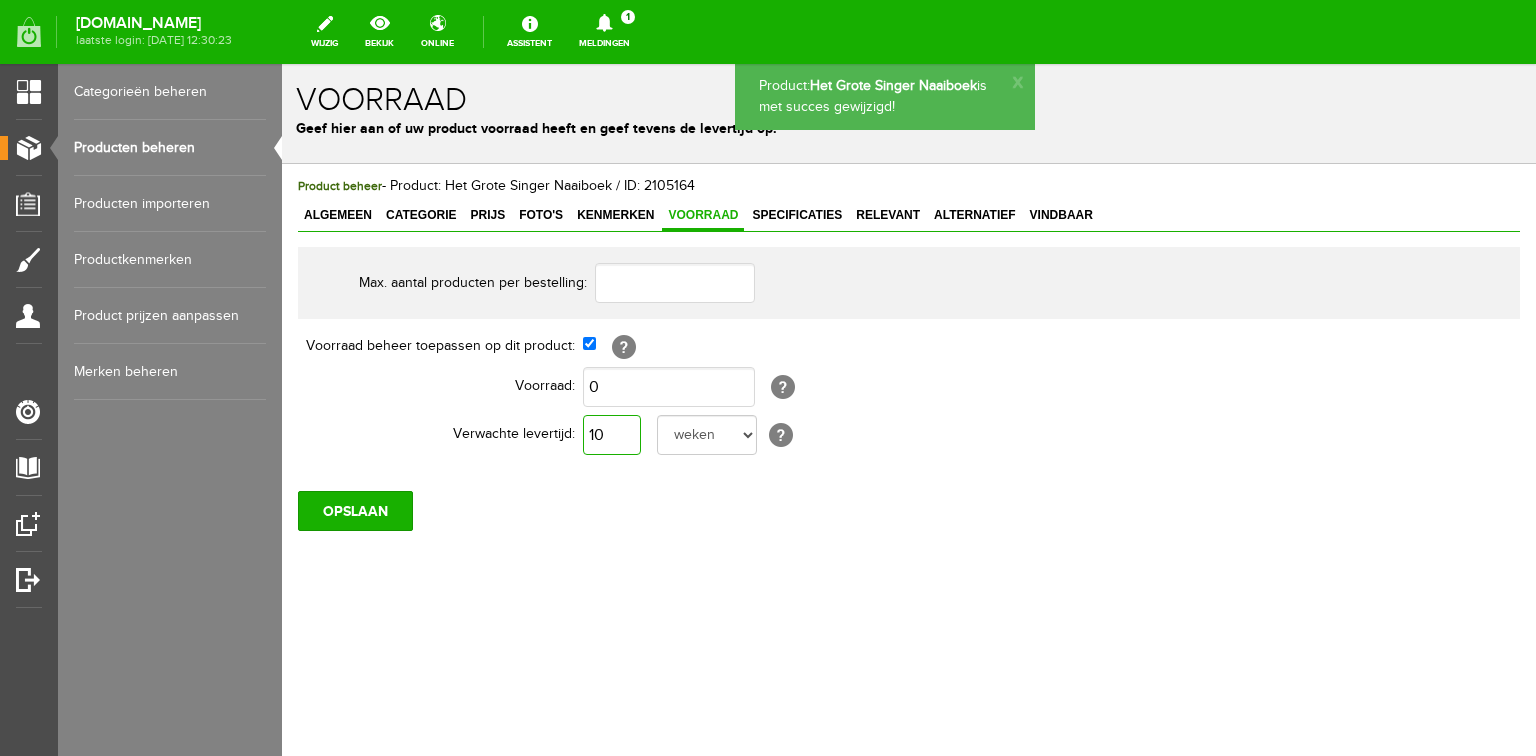 type on "10" 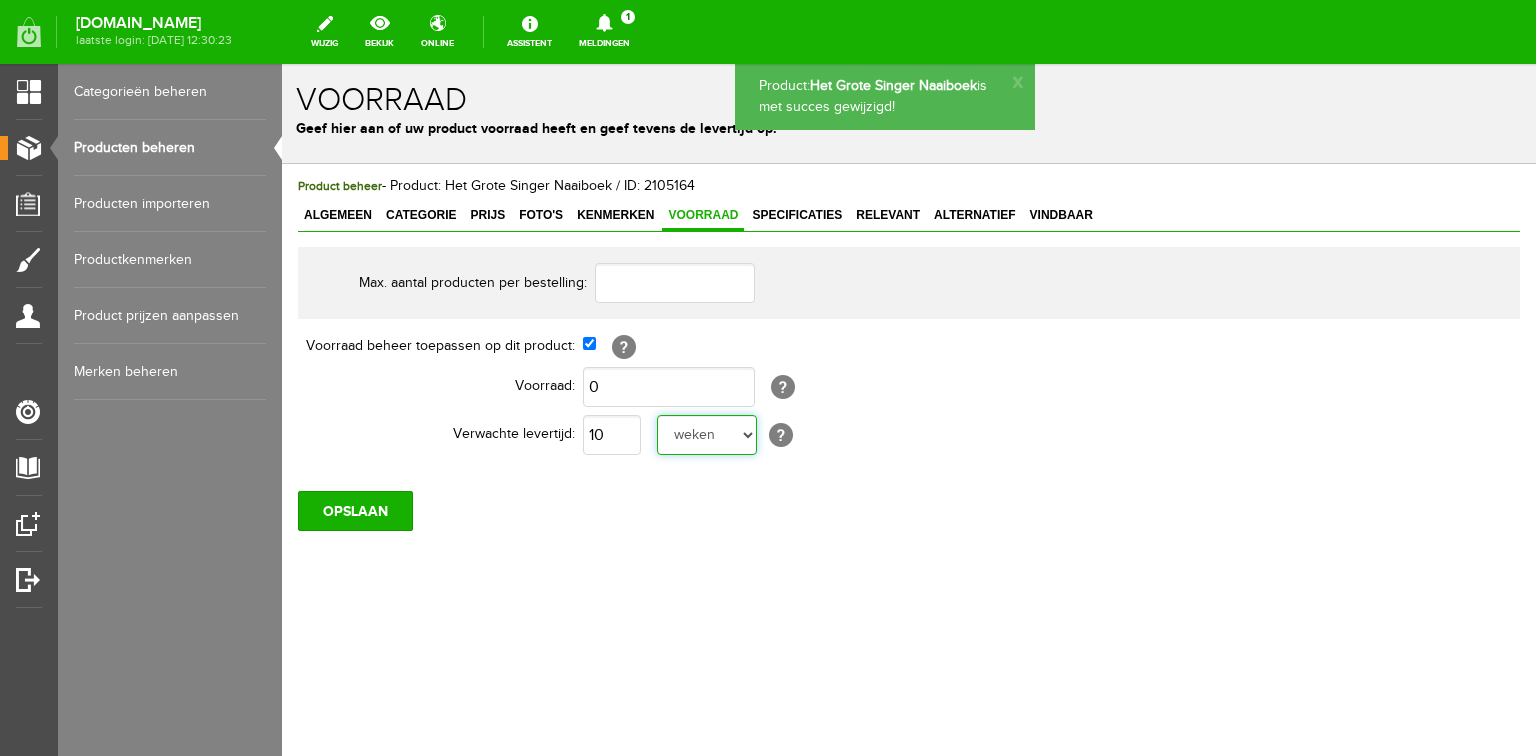 click on "dag
dagen
week
weken
maand
maanden
jaar
jaren
werkdagen" at bounding box center [707, 435] 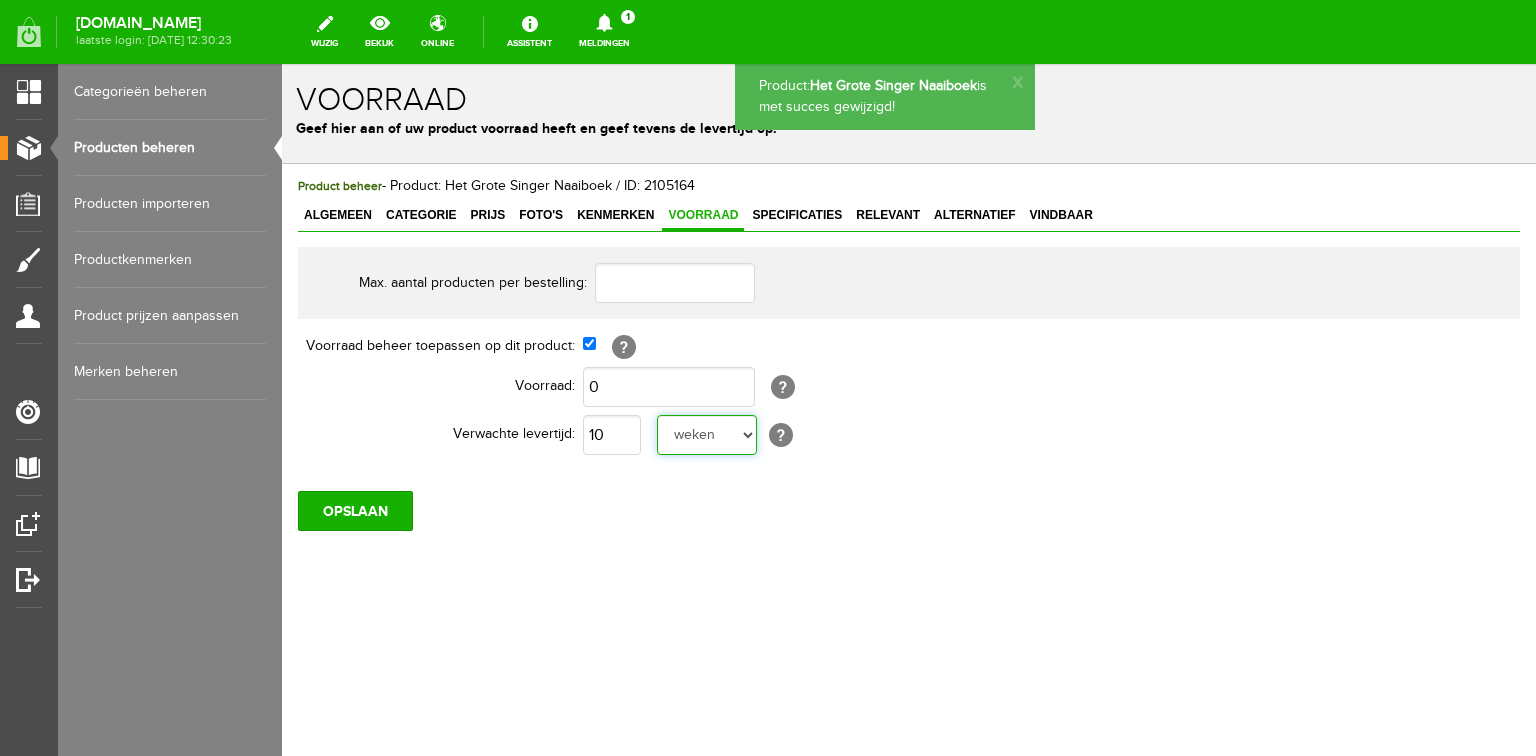 select on "year" 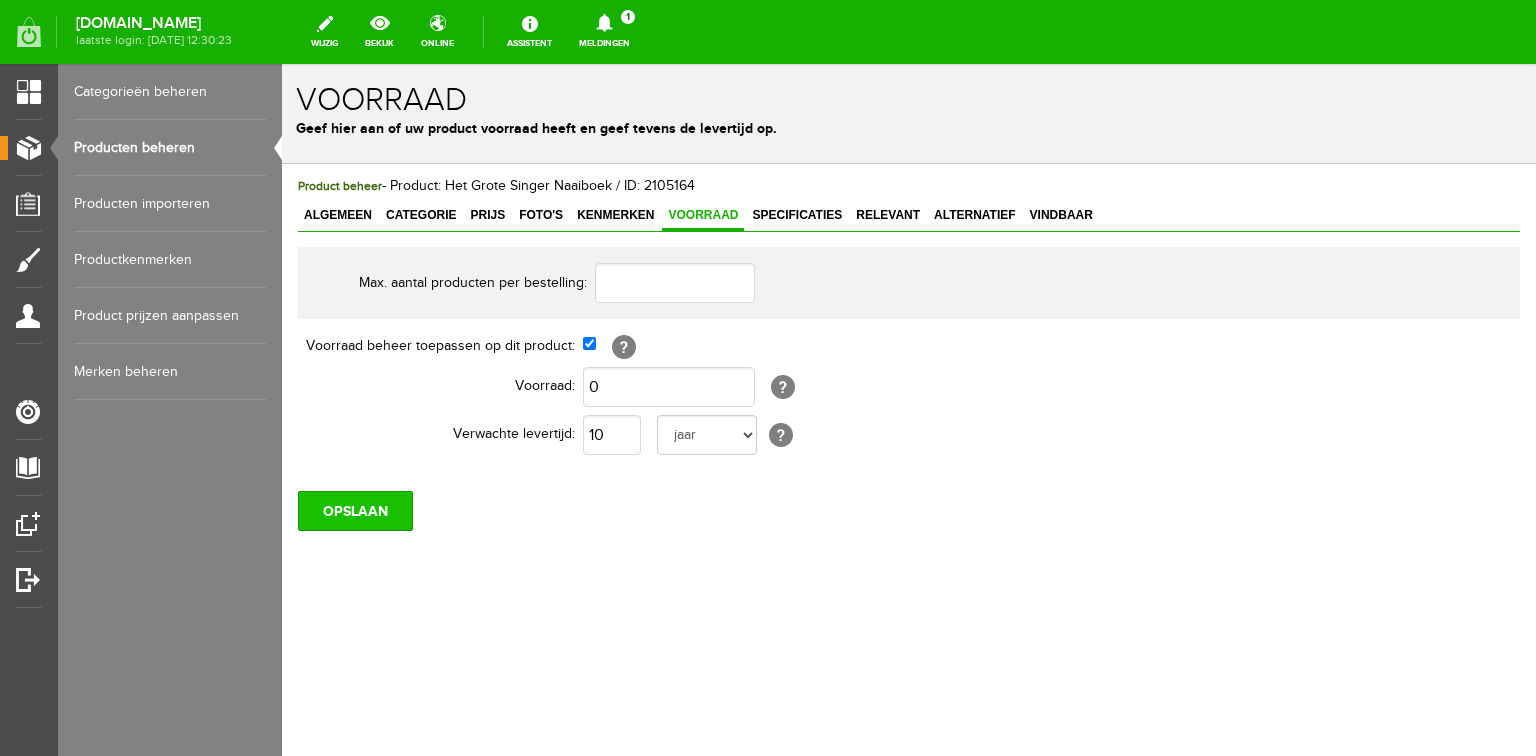 click on "OPSLAAN" at bounding box center (355, 511) 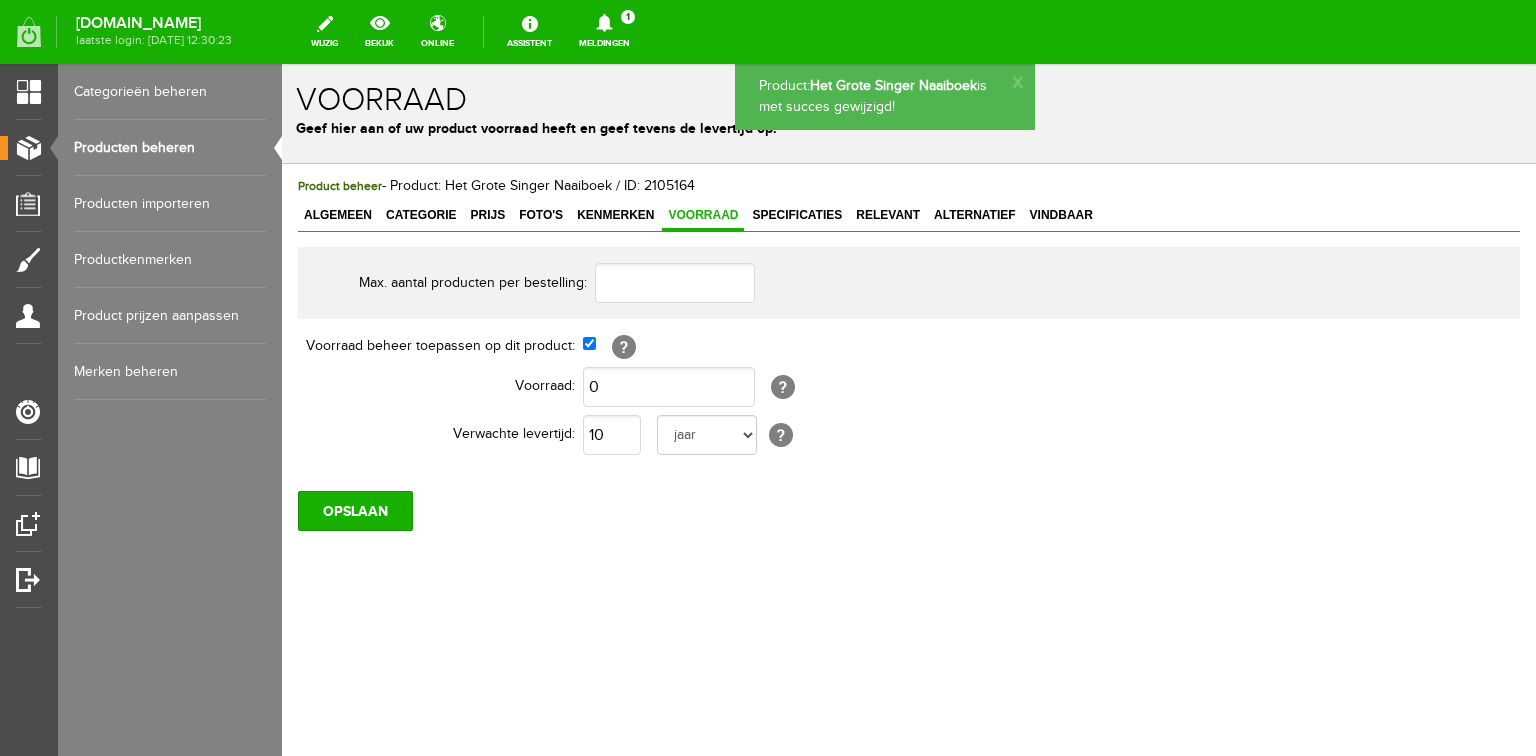 scroll, scrollTop: 0, scrollLeft: 0, axis: both 